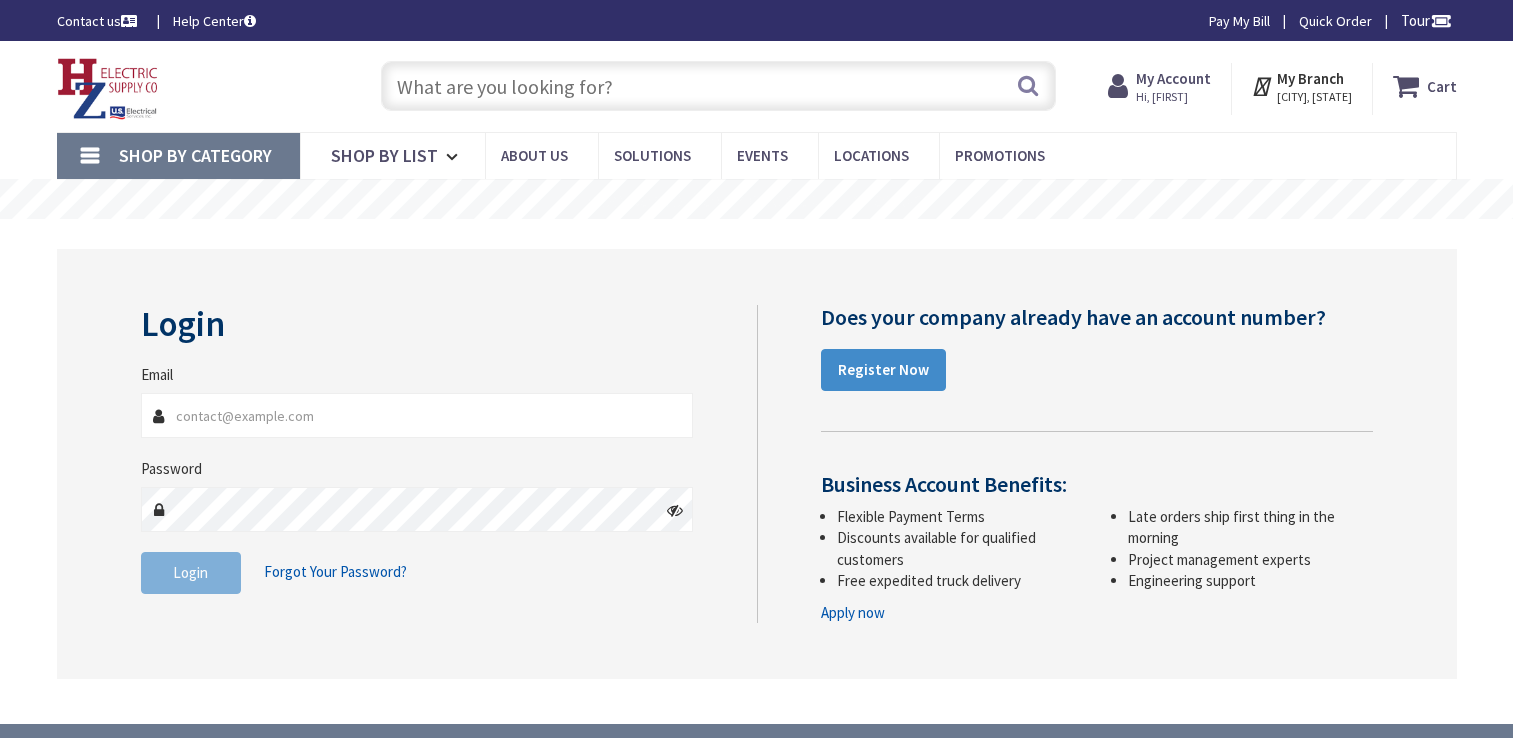 scroll, scrollTop: 0, scrollLeft: 0, axis: both 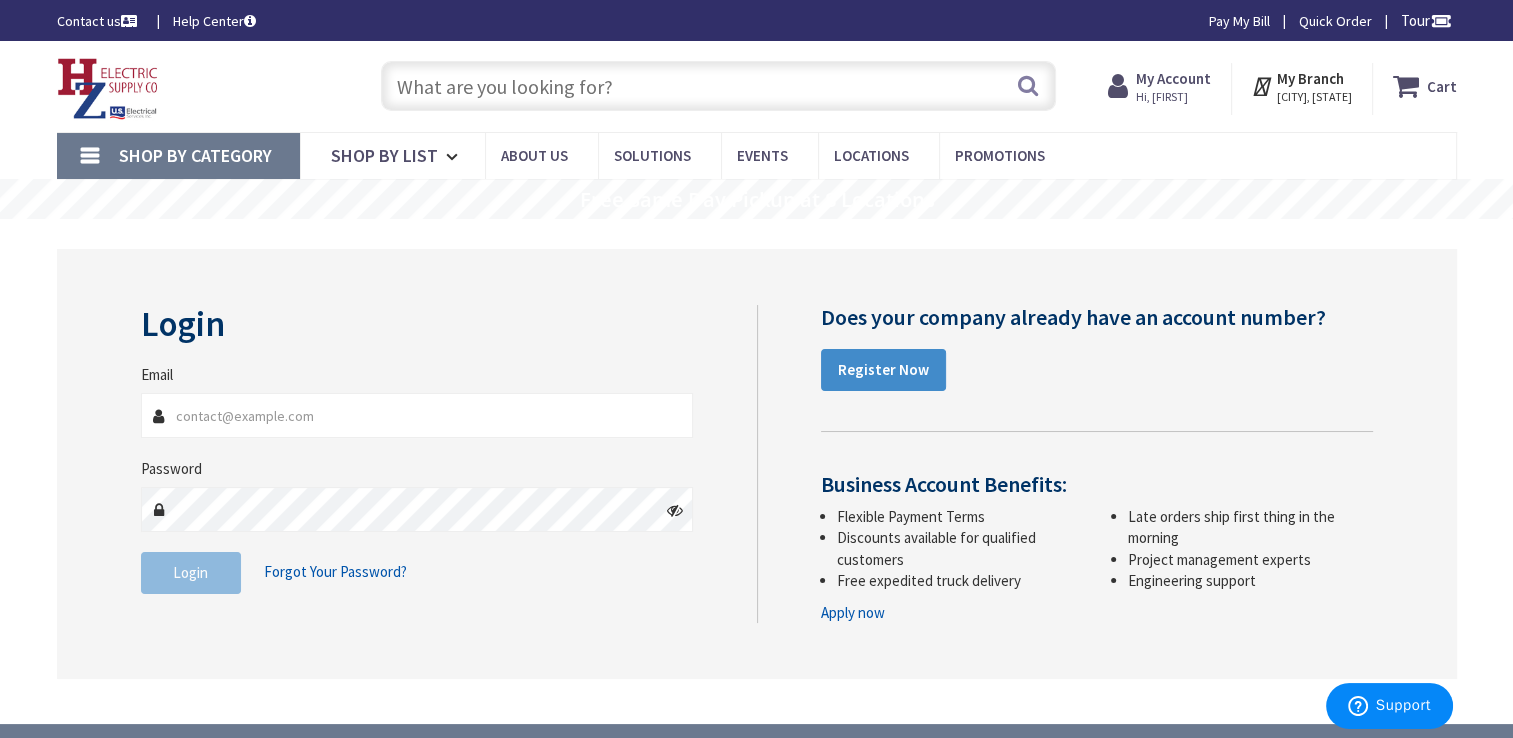 type on "[USERNAME]@[DOMAIN]" 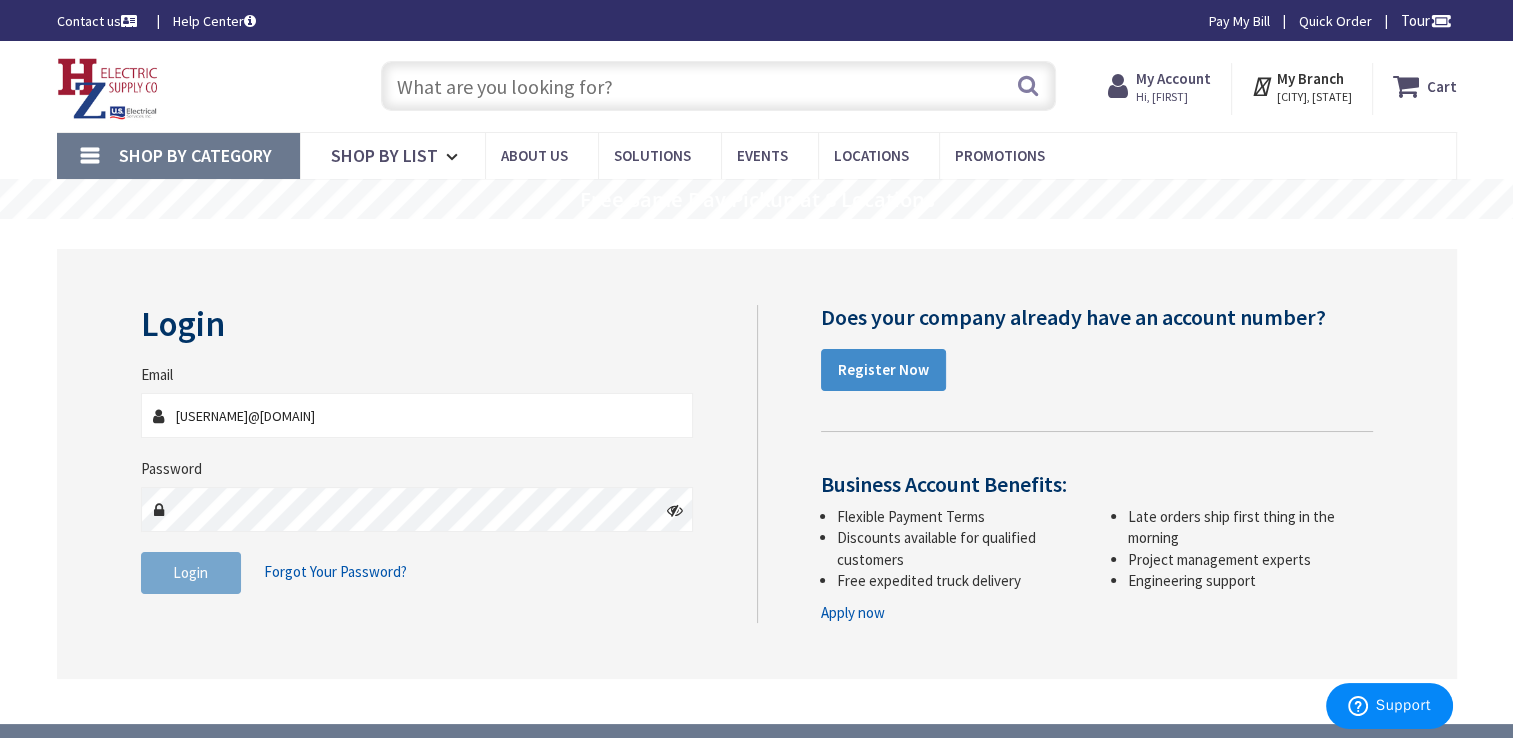 click on "Login" at bounding box center [191, 573] 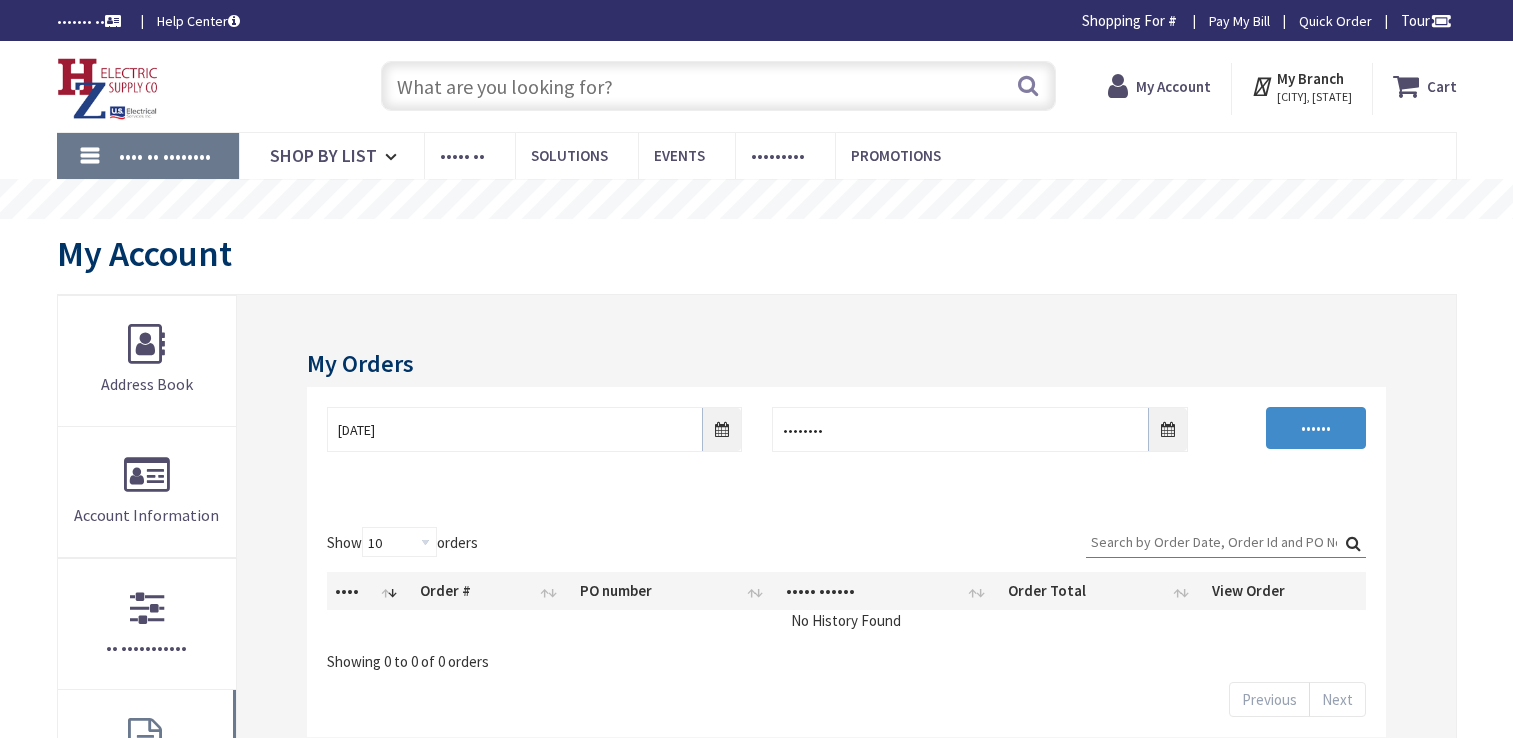 scroll, scrollTop: 0, scrollLeft: 0, axis: both 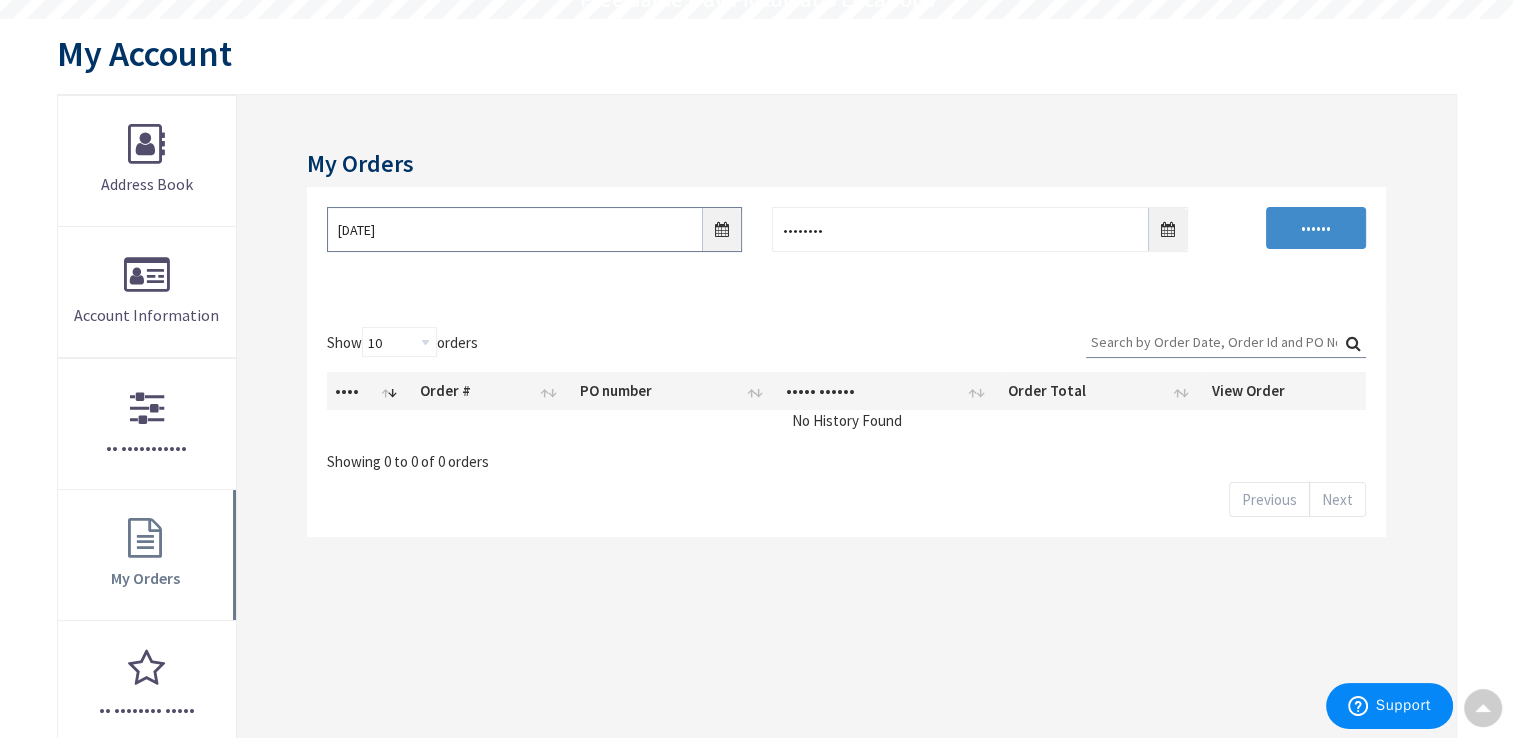 click on "[DATE]" at bounding box center (534, 229) 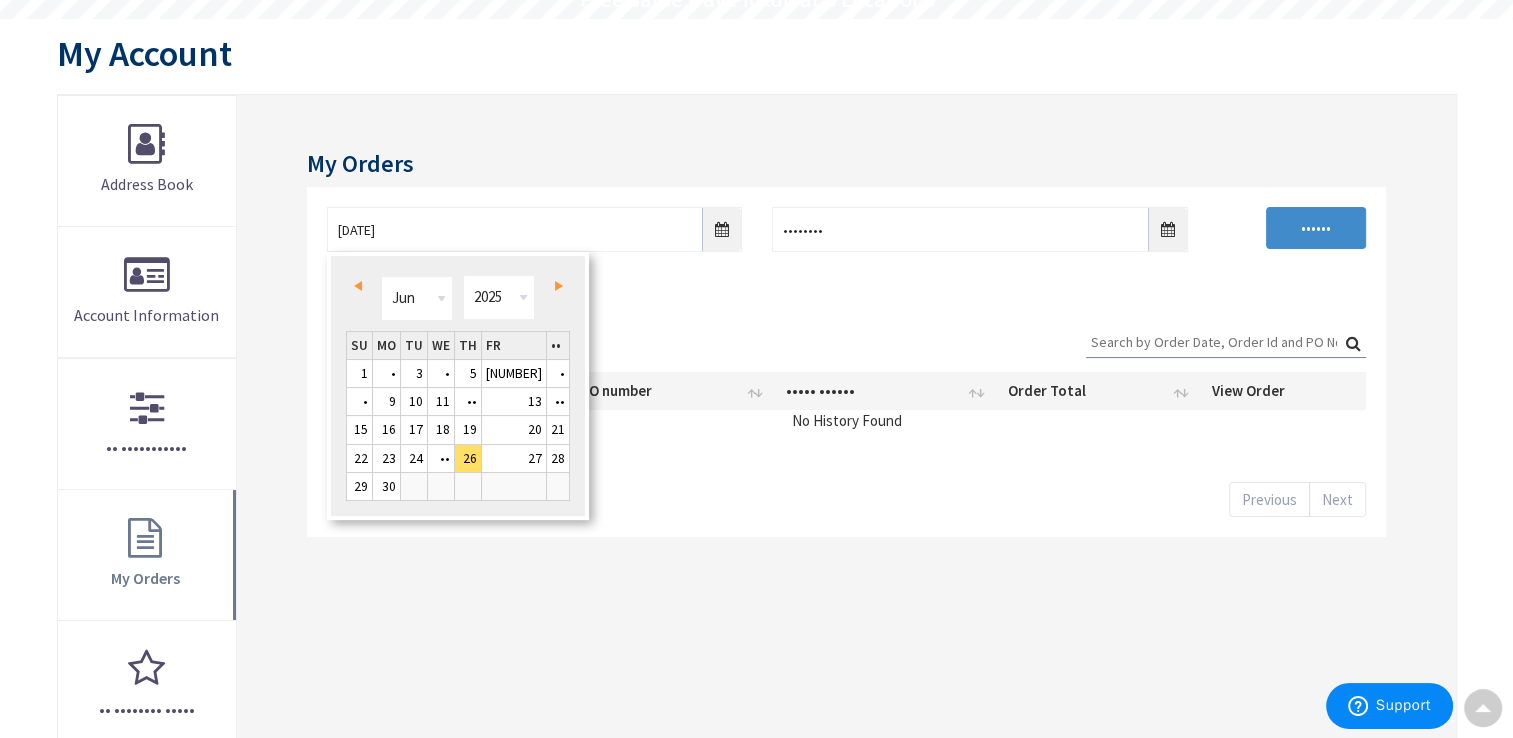 click on "••• ••• ••• ••• ••• ••• ••• ••• ••• ••• ••• ••• •••• •••• •••• •••• •••• •••• •••• •••• •••• •••• •••• •••• •••• •••• •••• •••• •••• •••• •••• •••• •••• •••• •••• •••• •••• •••• •••• •••• •••• •••• •••• •••• •••• •••• •••• •••• •••• •••• •••• •••• •••• •••• •••• •••• •••• •••• •••• •••• •••• •••• •••• •••• •••• •••• •••• •••• •••• •••• •••• •••• •••• •••• •••• •••• •••• •••• •••• •••• •••• •••• •••• •••• •••• •••• •••• •••• •••• •••• •••• •••• •••• •••• •••• •••• •••• •••• •••• •••• •••• •••• •••• •••• •••• •••• •••• •••• •••• •••• •••• •••• •••• •••• •••• •••• •••• •••• •••• •••• •••• •••• •••• •••• •••• •••• •••• •••• •••• •••• •••• •••• •••• •••• •••• •••• •••• •••• •••• •••• •••• •••• •••• •••• •••• •••• •••• •••• •••• •••• •••• •••• •••• •••• •••• •••• •••• •••• •••• •••• •••• •••• •••• •••• •••• •••• •••• •••• •••• •••• •••• •••• •••• •••• •••• •••• •••• •••• •••• •••• •••• •••• •••• •••• •••• •••• •••• •••• •••• •••• •••• •••• •••• •••• •••• •••• •••• •••• •••• •••• •••• •••• •••• •••• •••• •••• ••••" at bounding box center [458, 297] 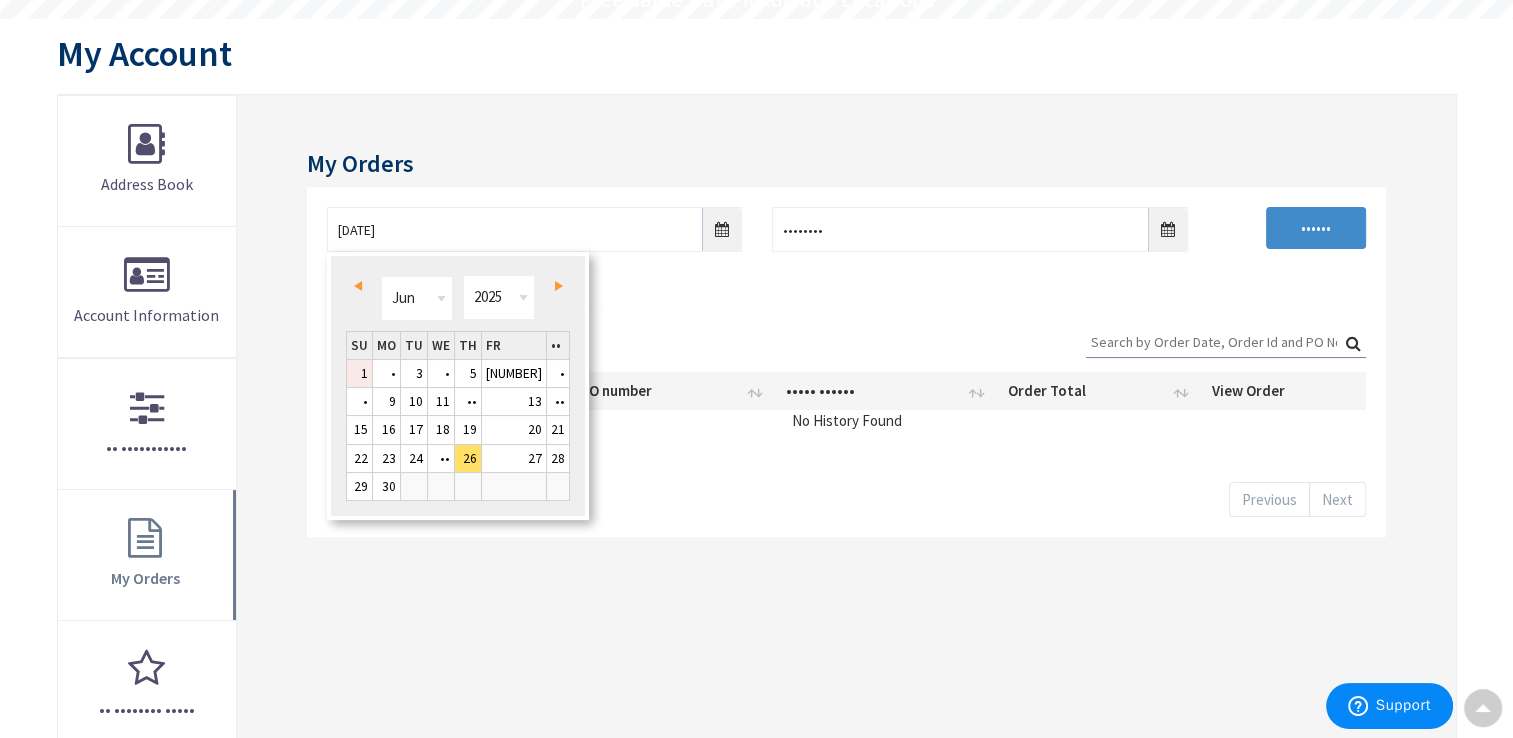 click on "1" at bounding box center [359, 373] 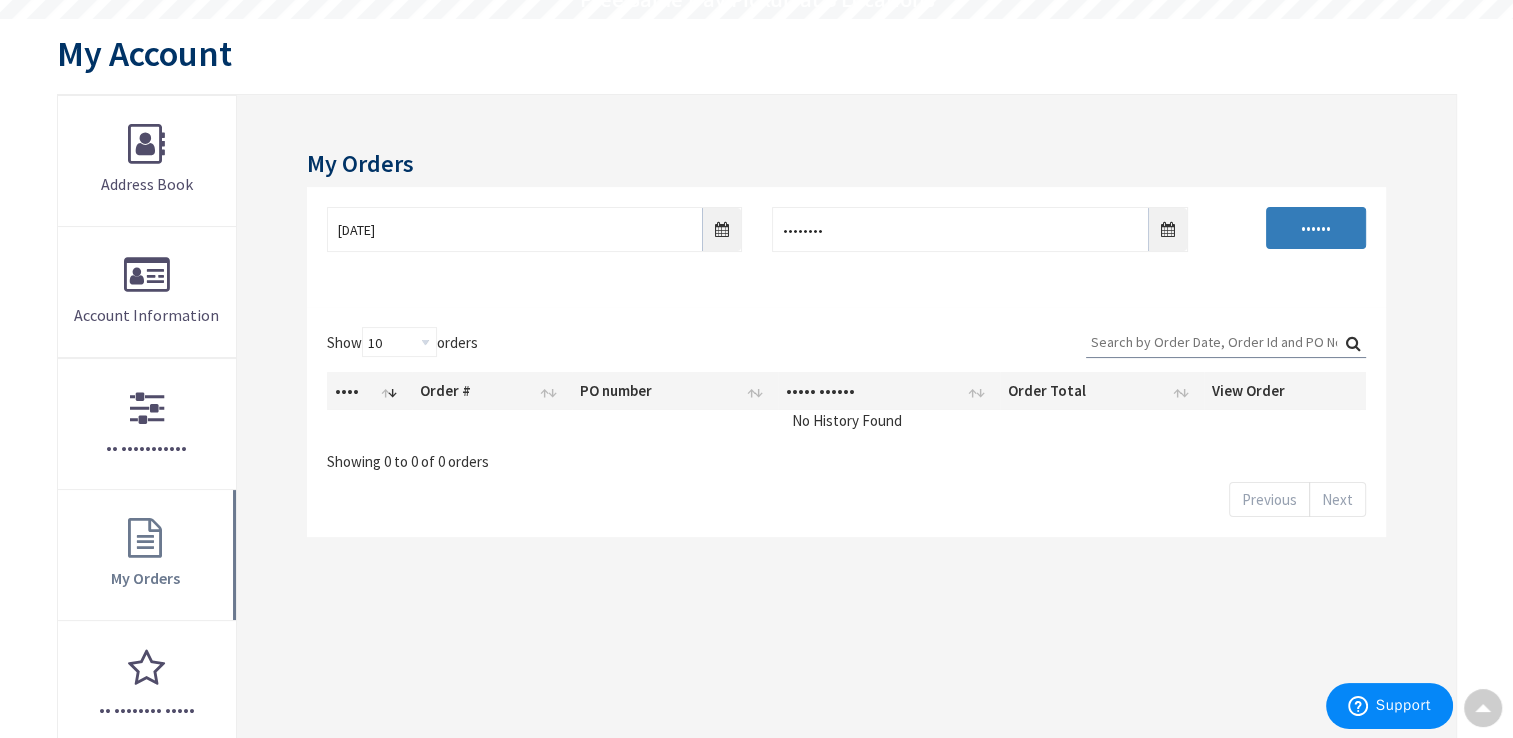 click on "••••••" at bounding box center [1316, 228] 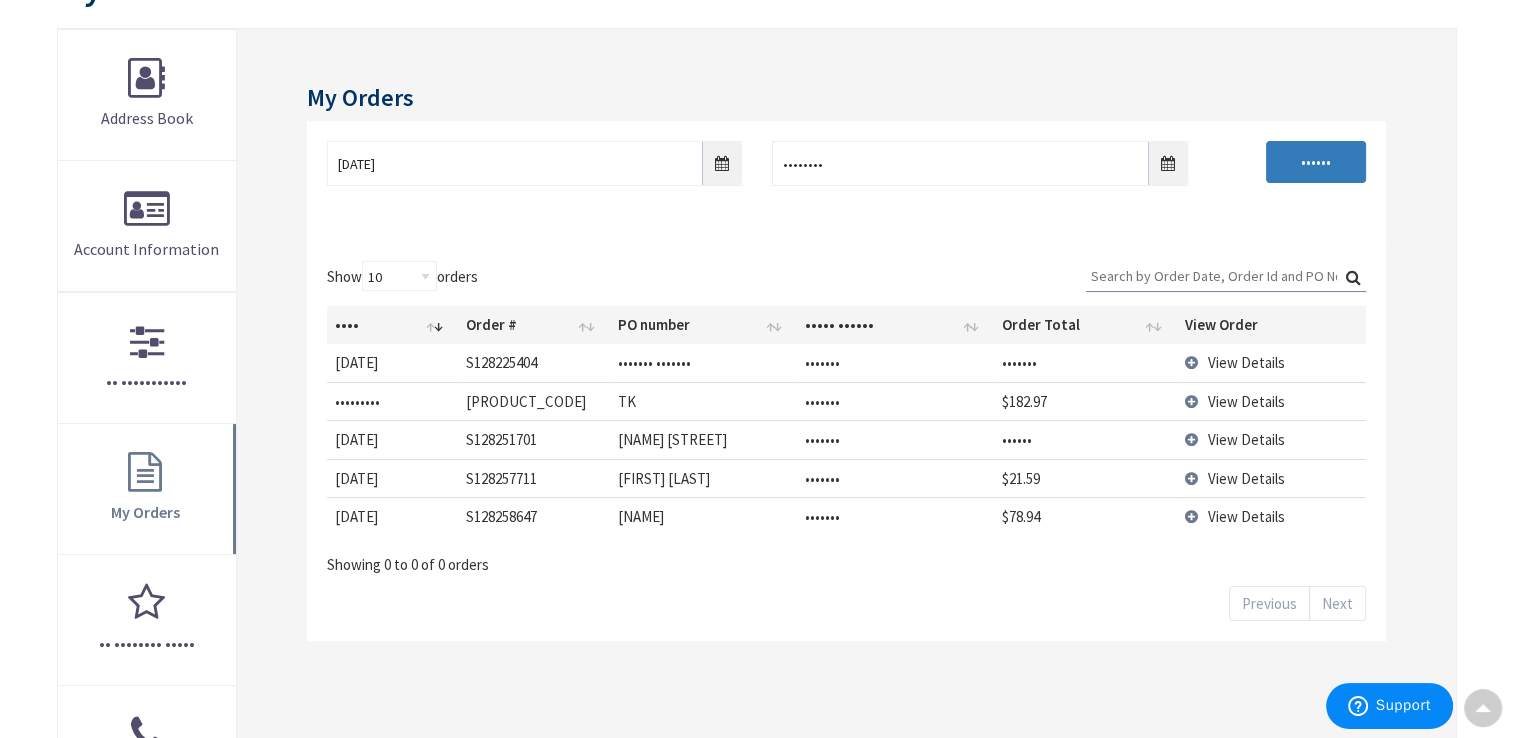scroll, scrollTop: 300, scrollLeft: 0, axis: vertical 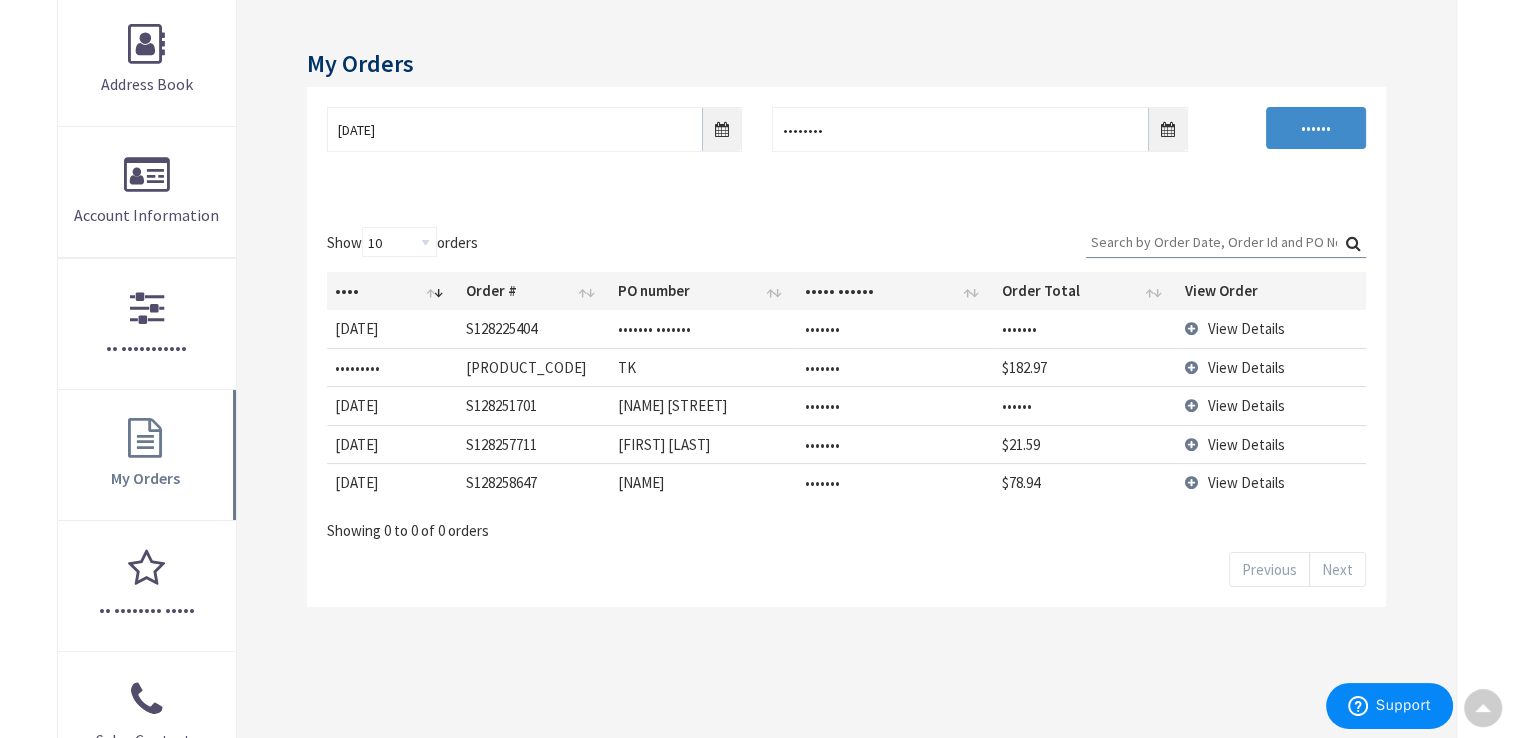 click on "Next" at bounding box center (1337, 569) 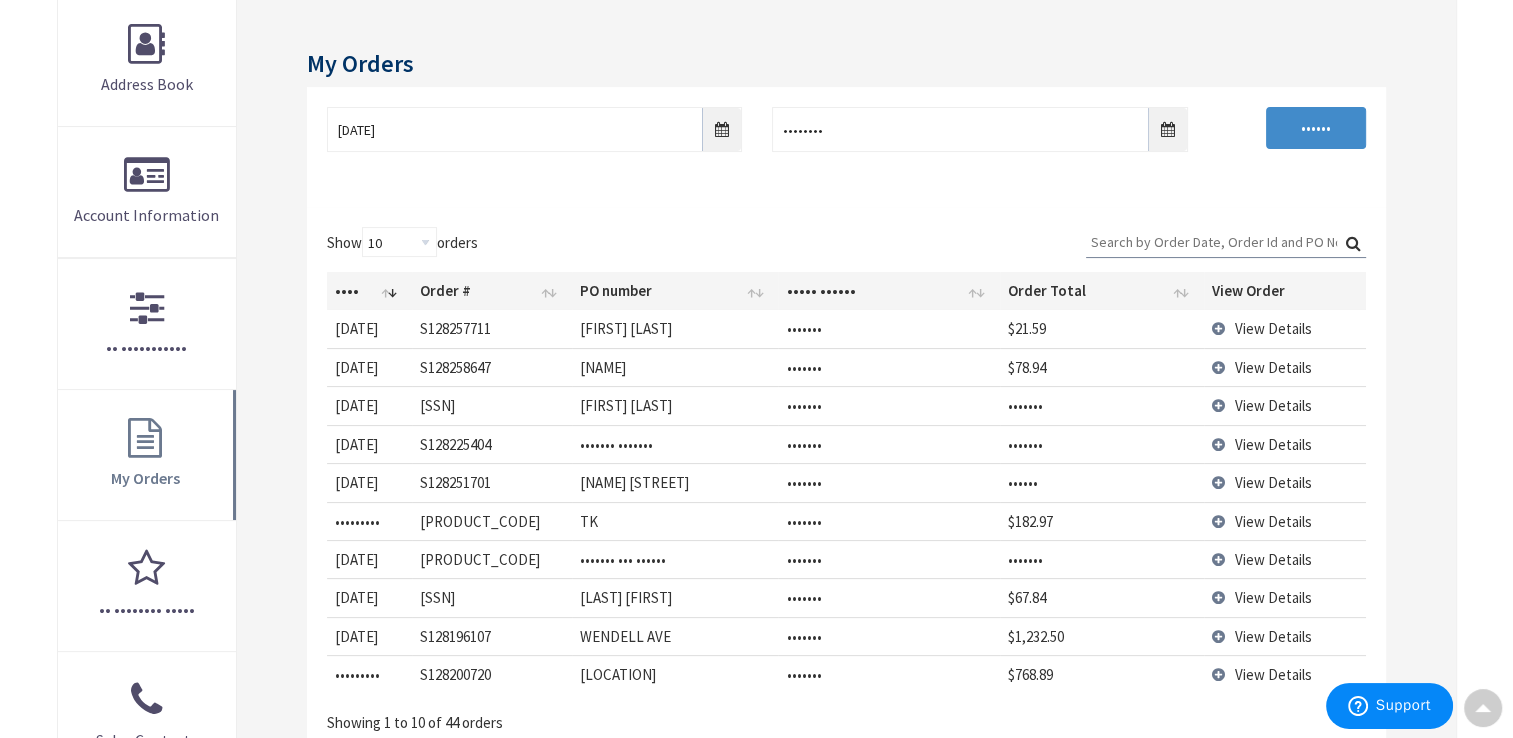 click on "View Details" at bounding box center (1285, 367) 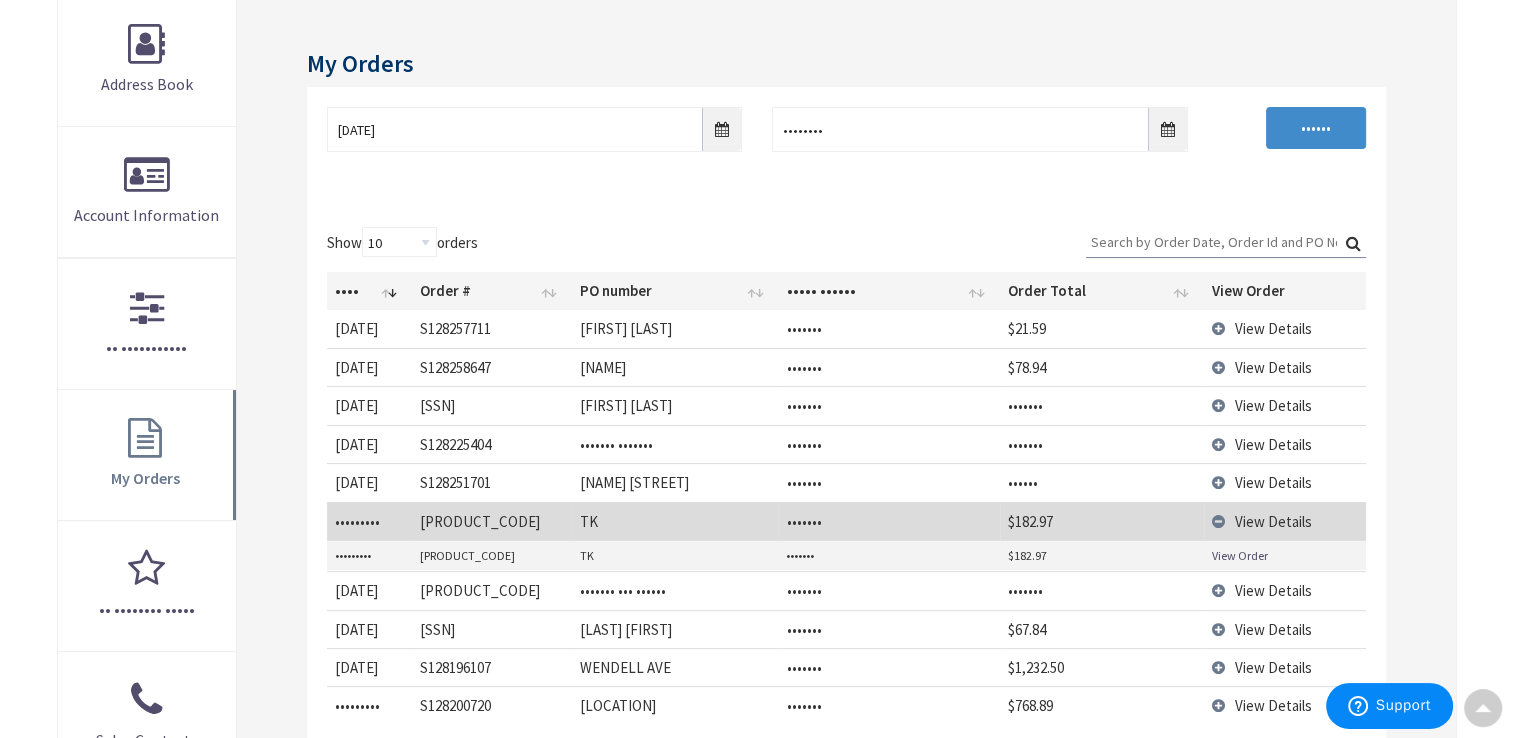 click on "View Order" at bounding box center (1240, 555) 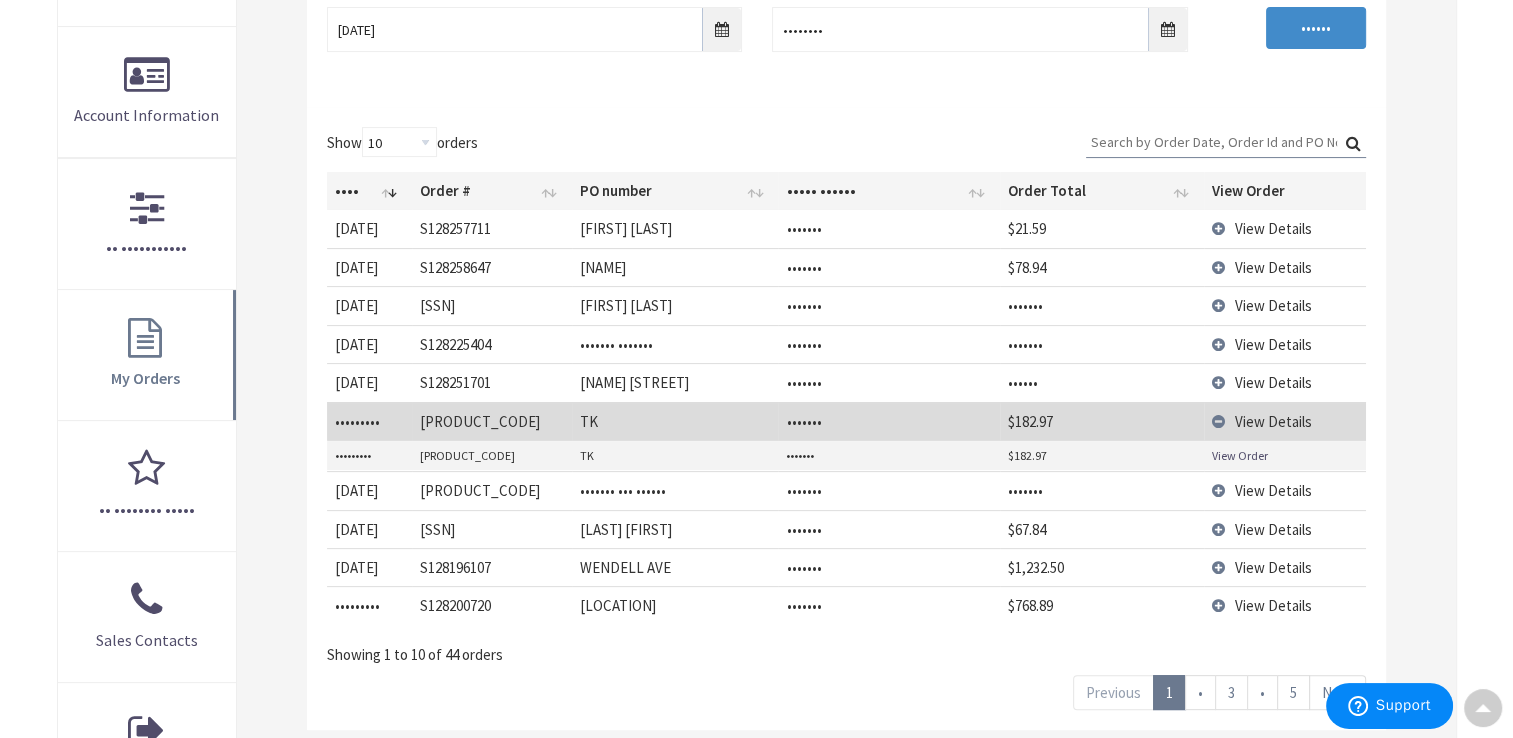 click on "View Details" at bounding box center (1285, 267) 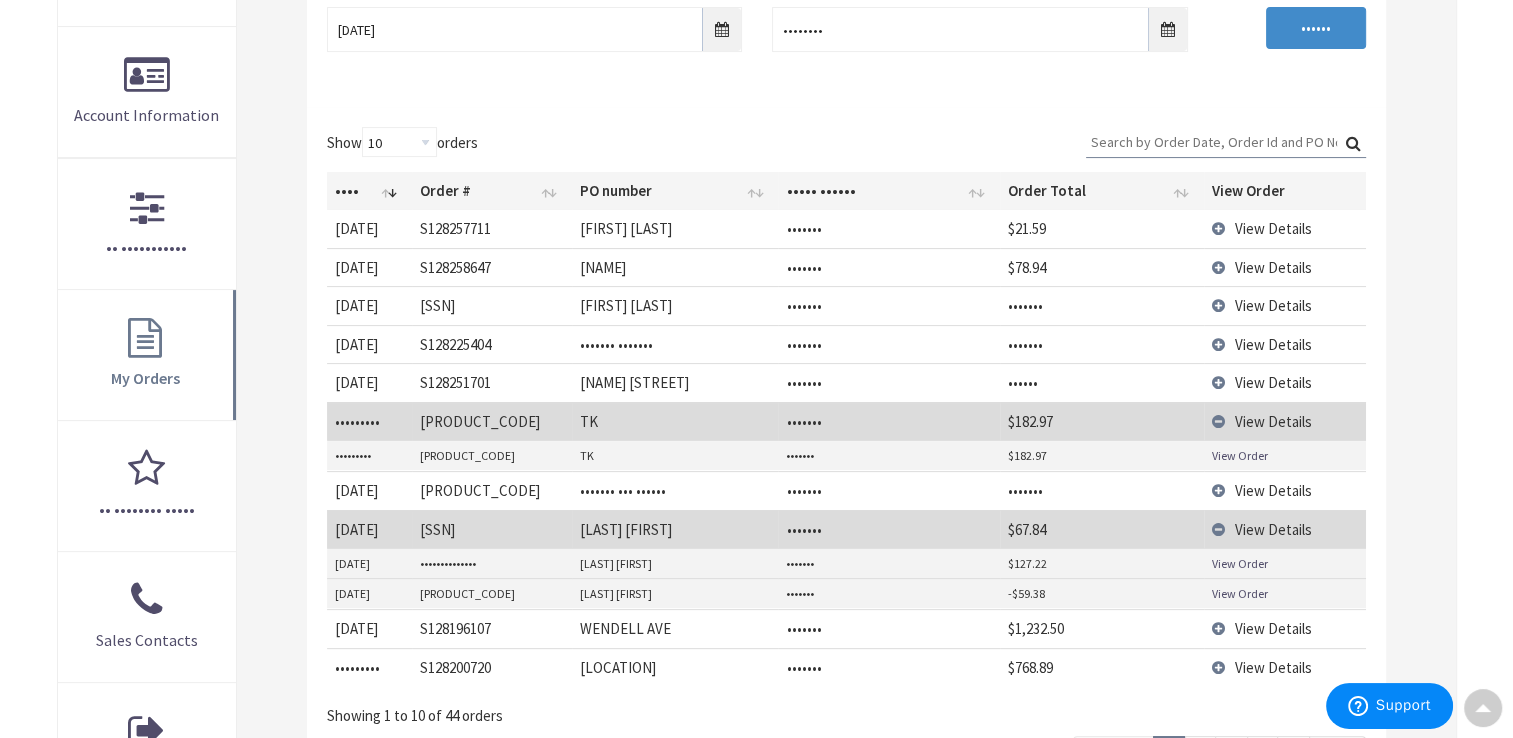 click on "View Order" at bounding box center (1240, 563) 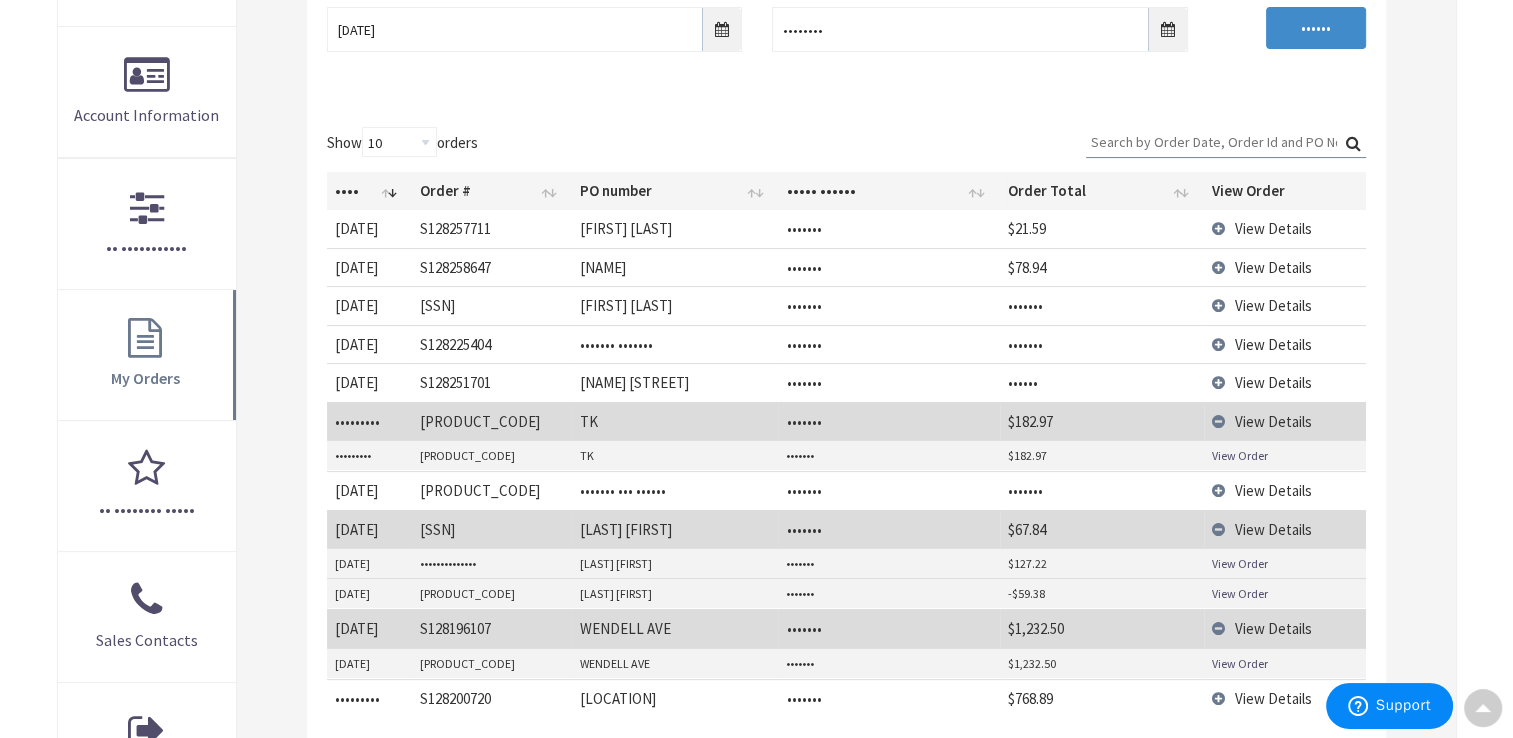 click on "View Order" at bounding box center [1240, 663] 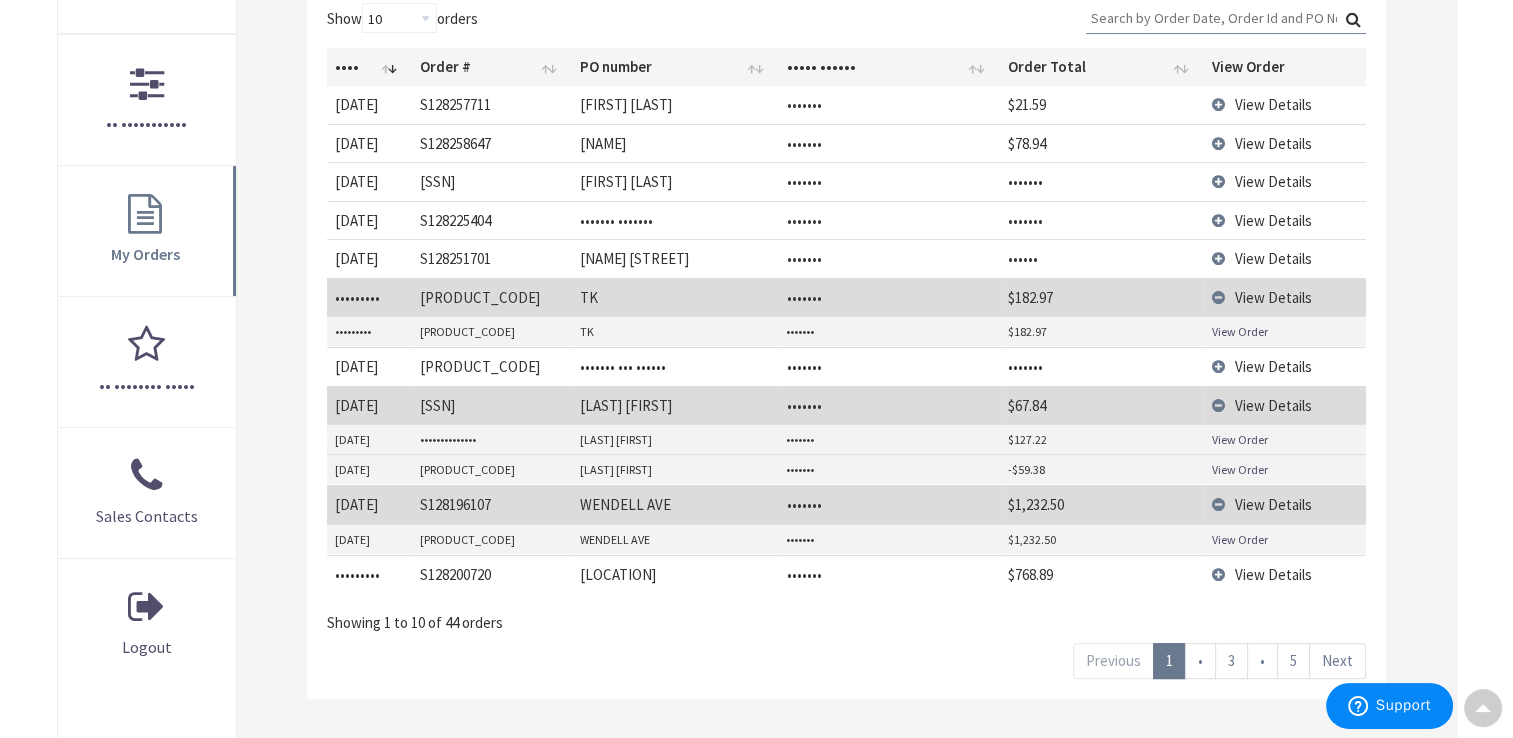 scroll, scrollTop: 600, scrollLeft: 0, axis: vertical 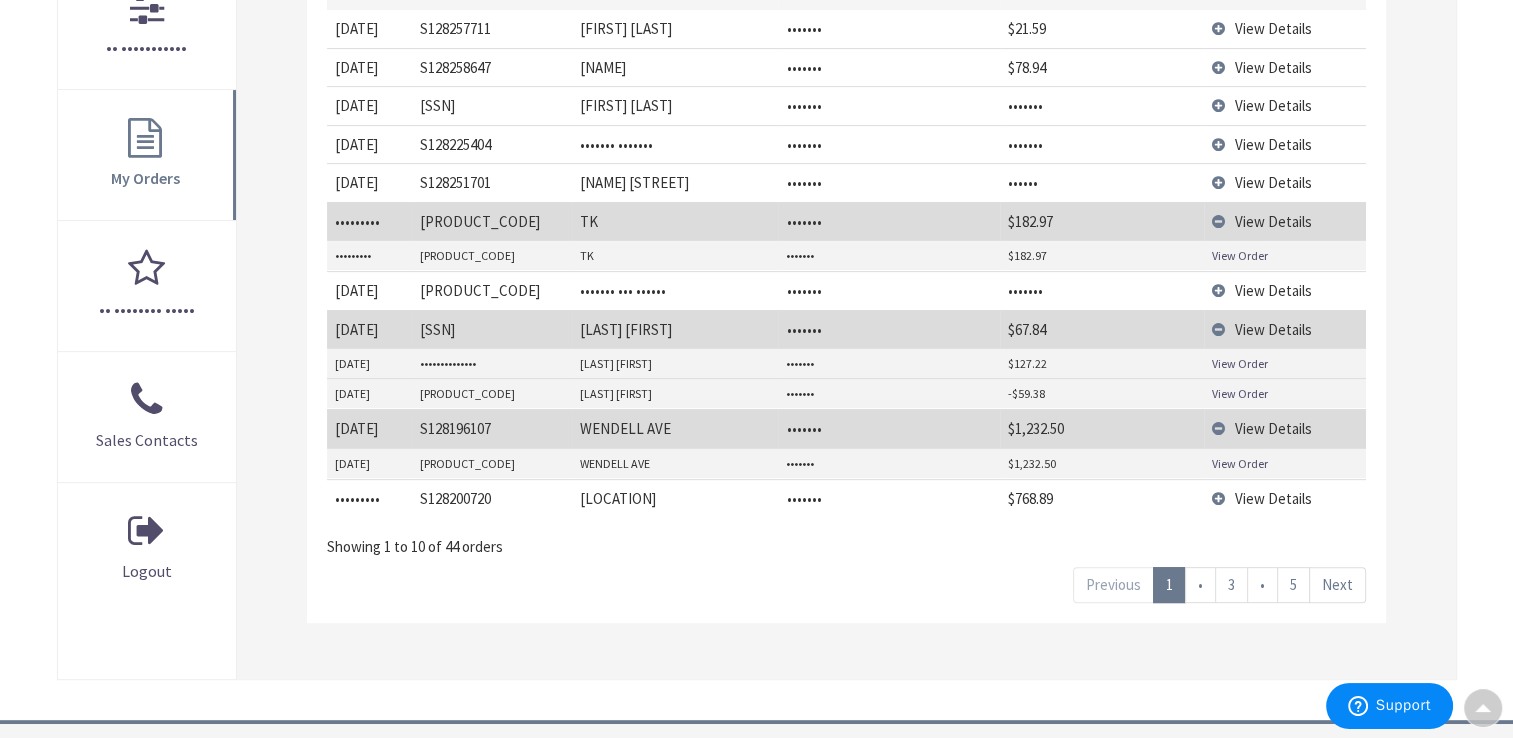 click on "View Details" at bounding box center [1285, 67] 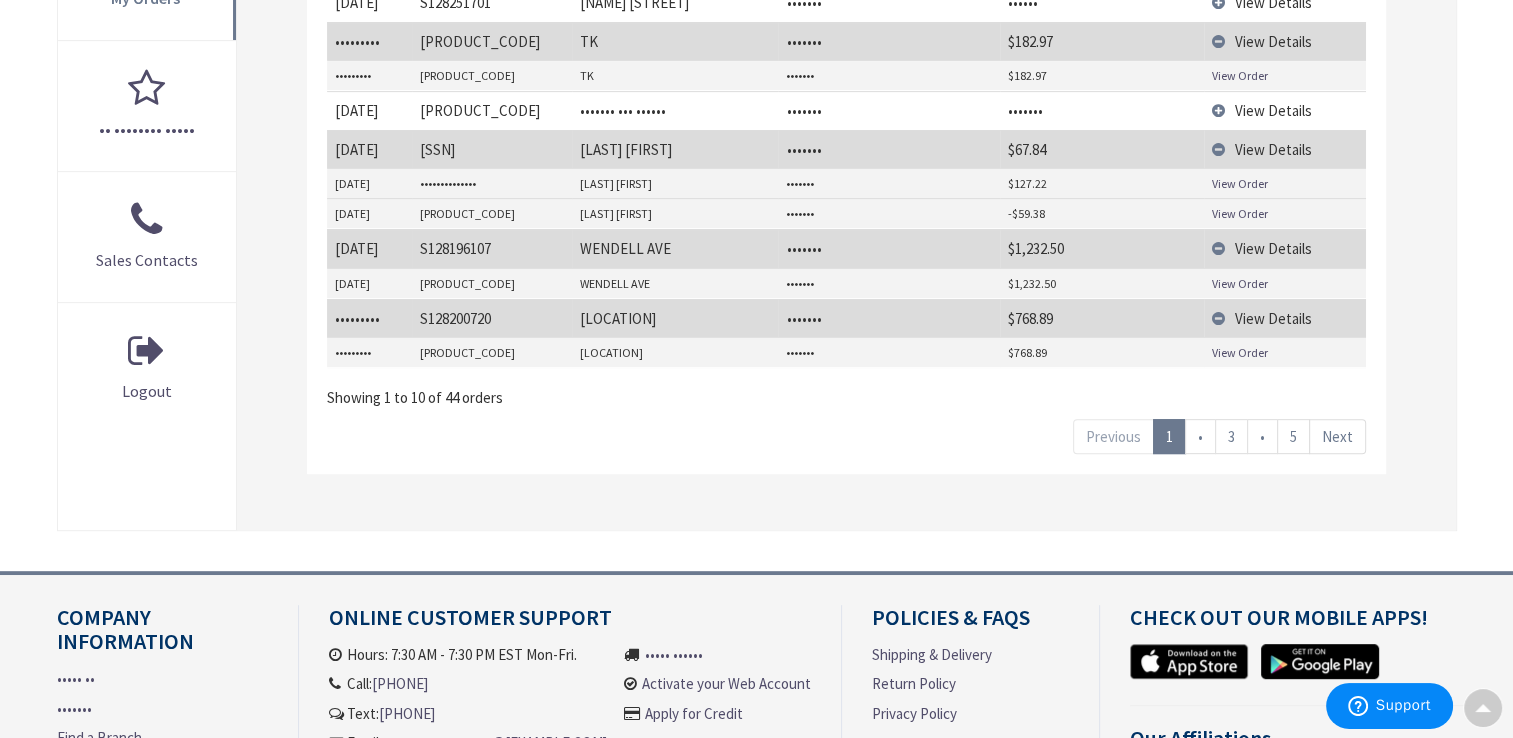 scroll, scrollTop: 800, scrollLeft: 0, axis: vertical 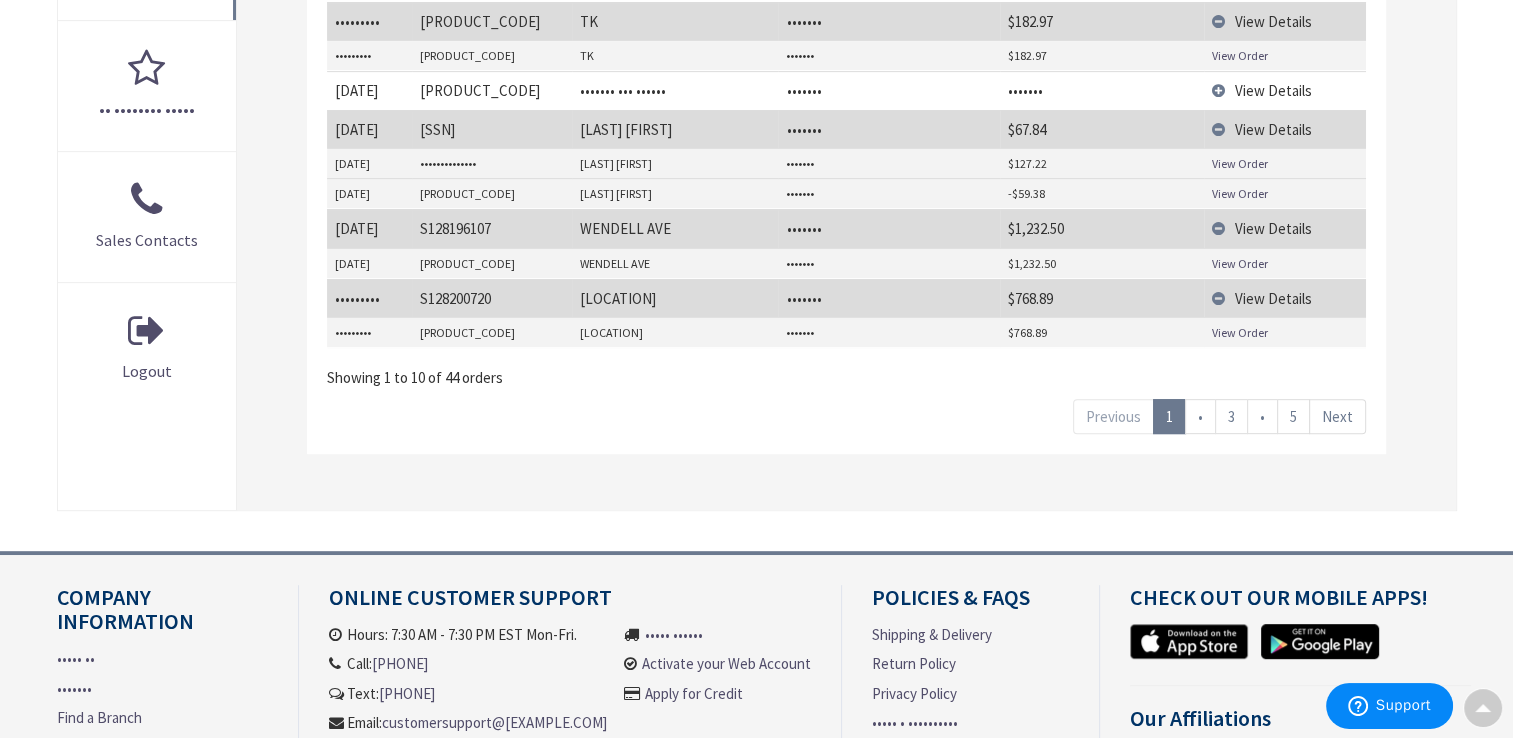 click on "View Order" at bounding box center [1240, 332] 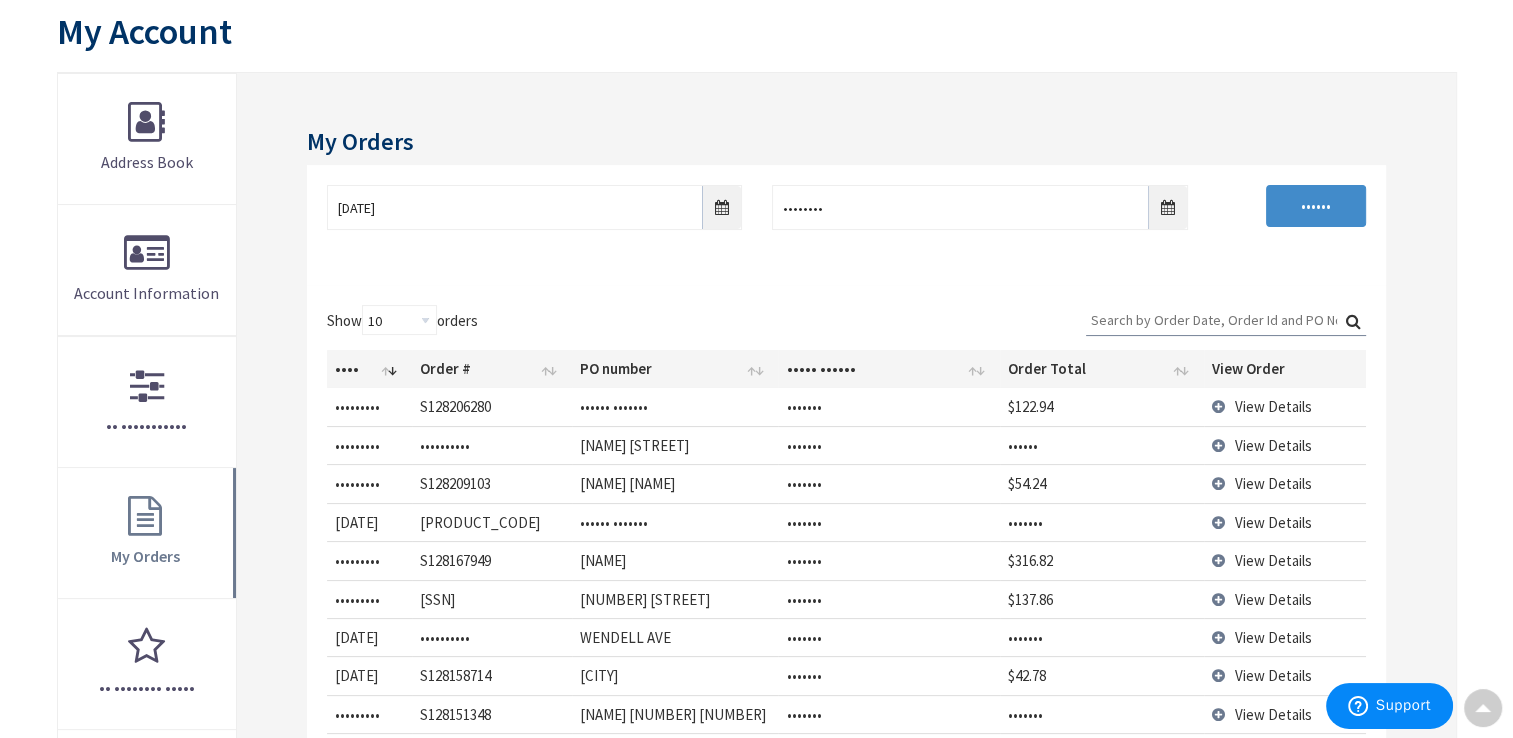 scroll, scrollTop: 200, scrollLeft: 0, axis: vertical 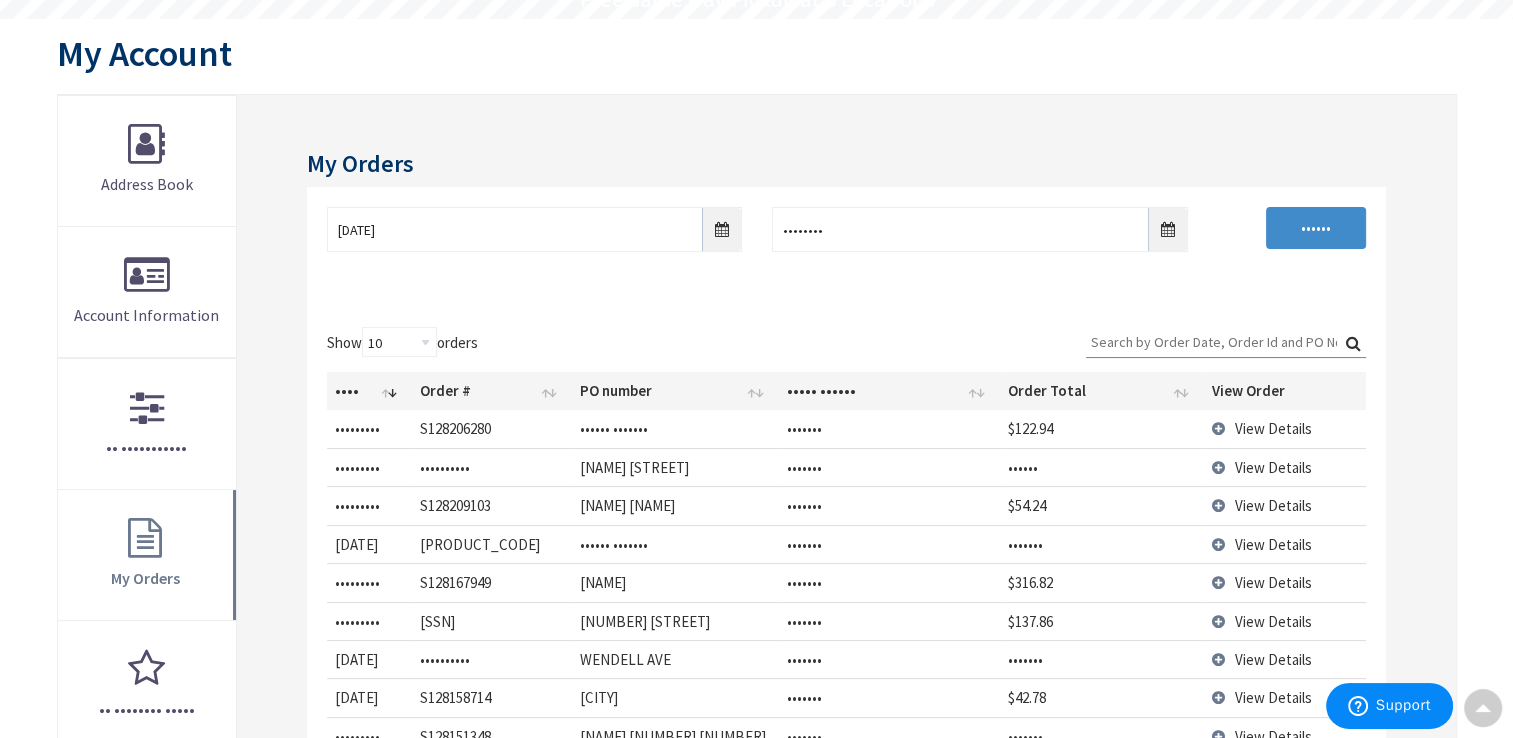click on "View Details" at bounding box center (1285, 428) 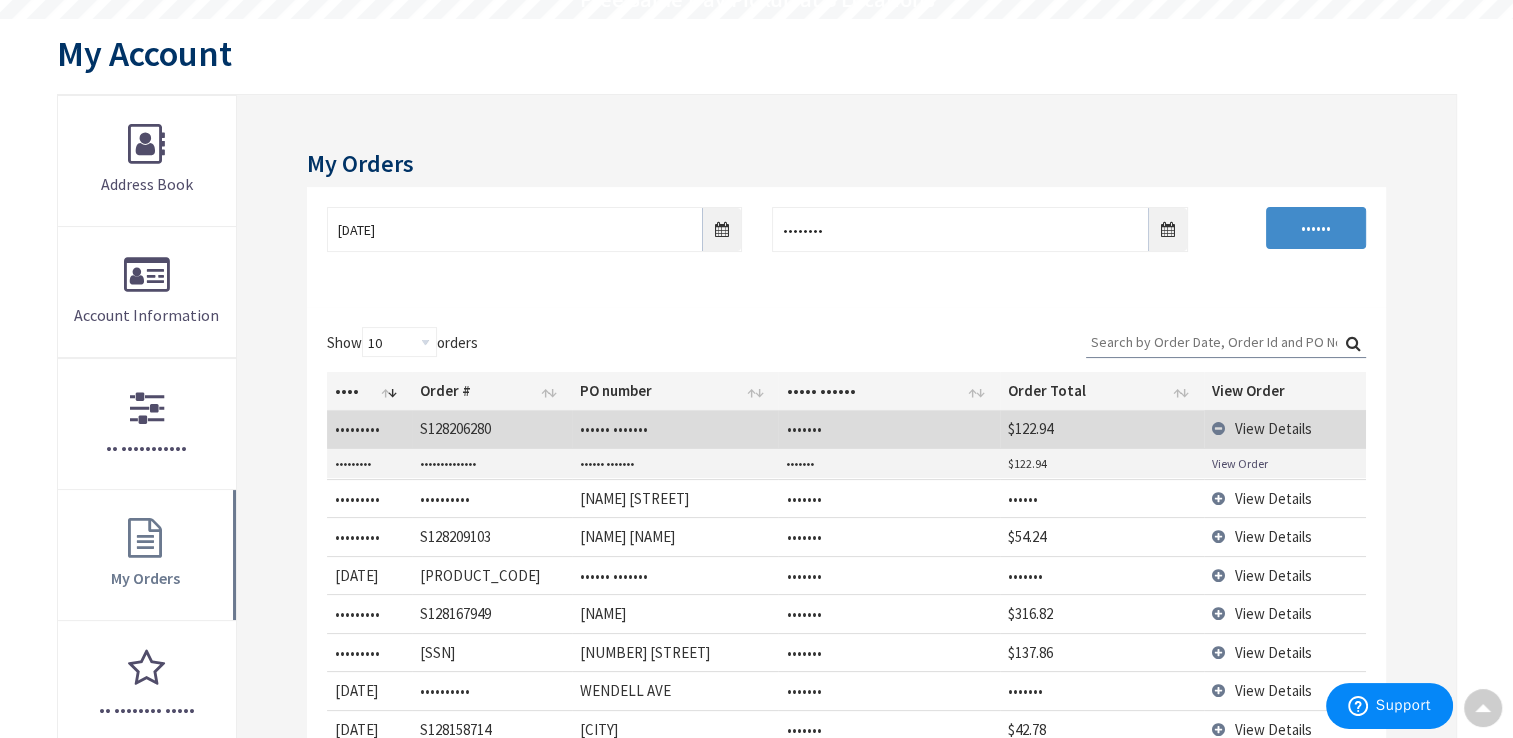 click on "View Order" at bounding box center [1240, 463] 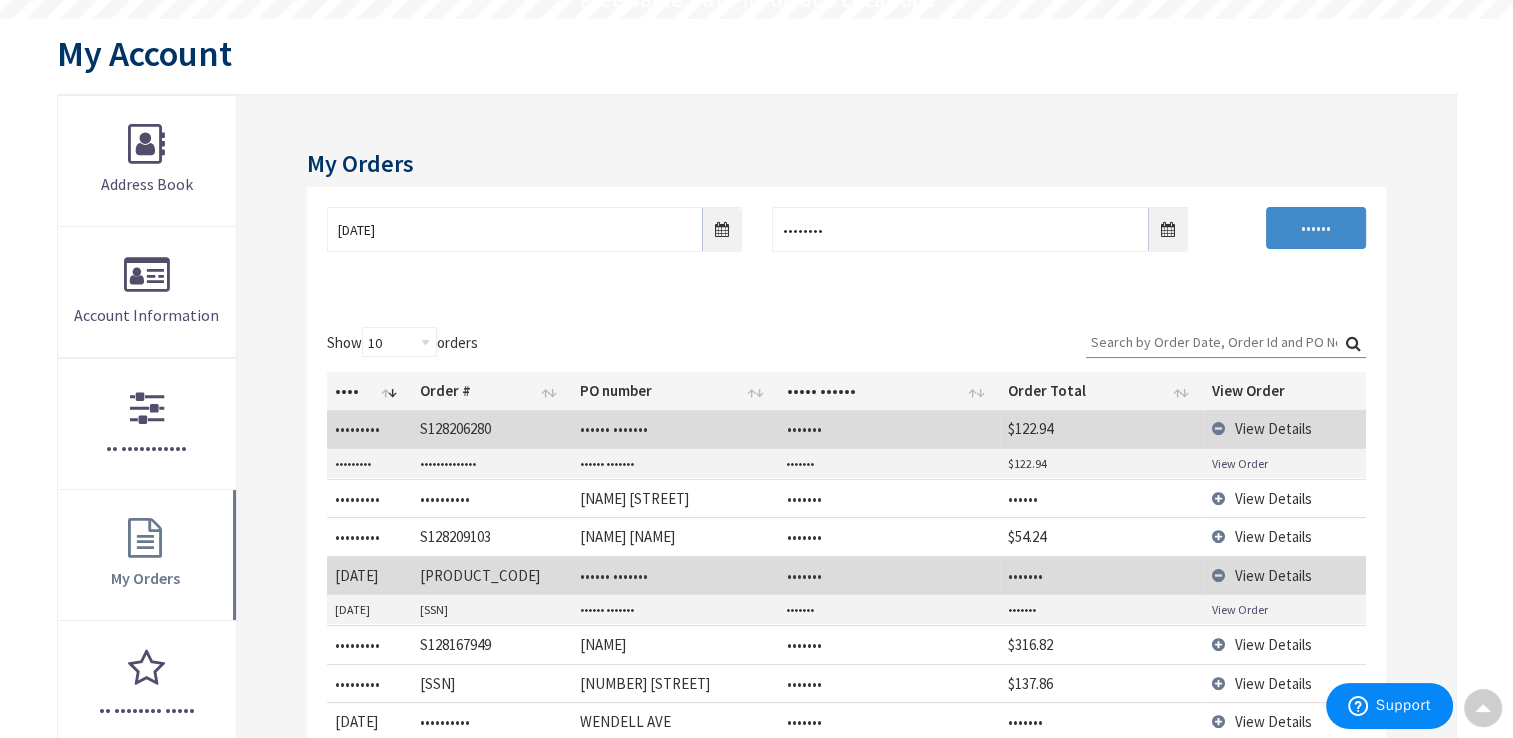click on "View Order" at bounding box center [1240, 609] 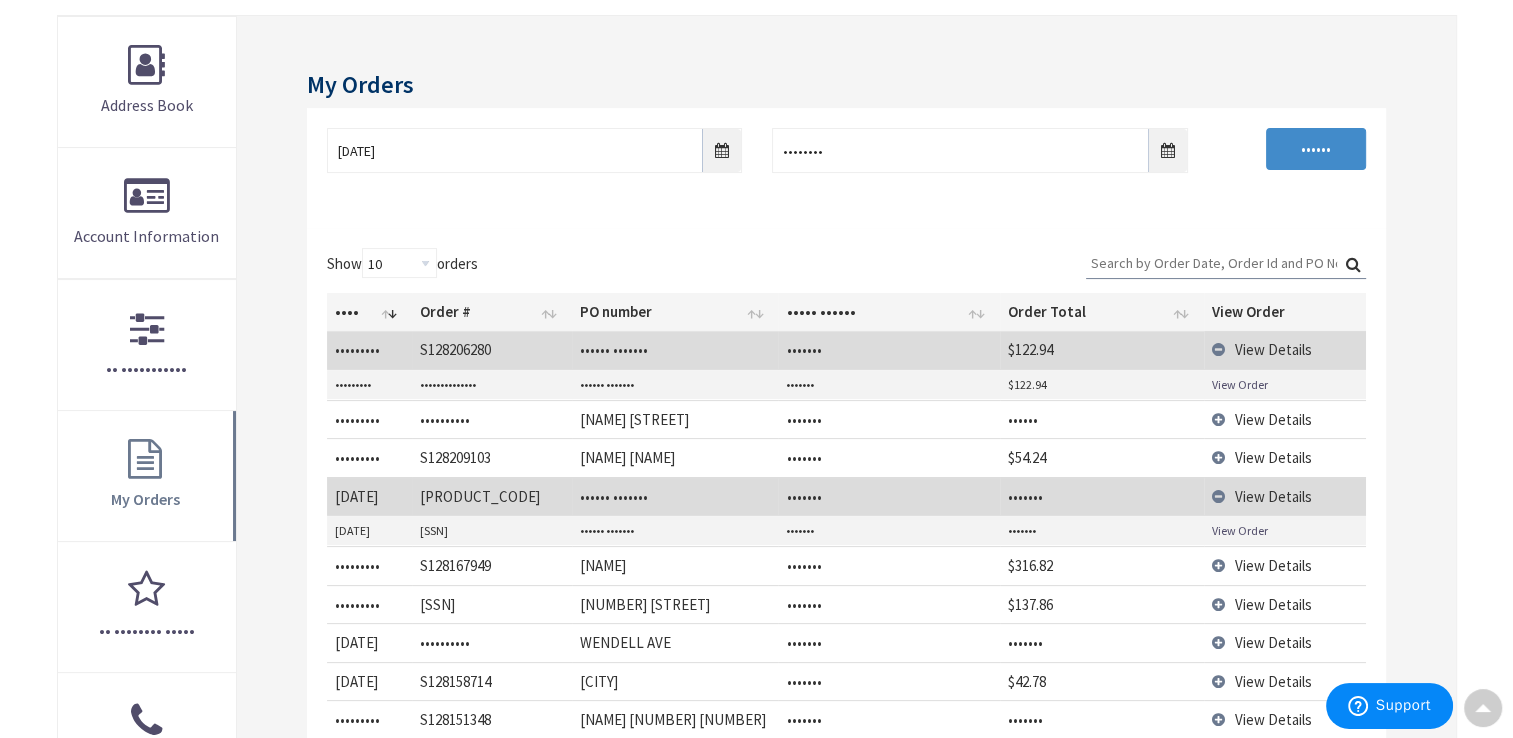 scroll, scrollTop: 400, scrollLeft: 0, axis: vertical 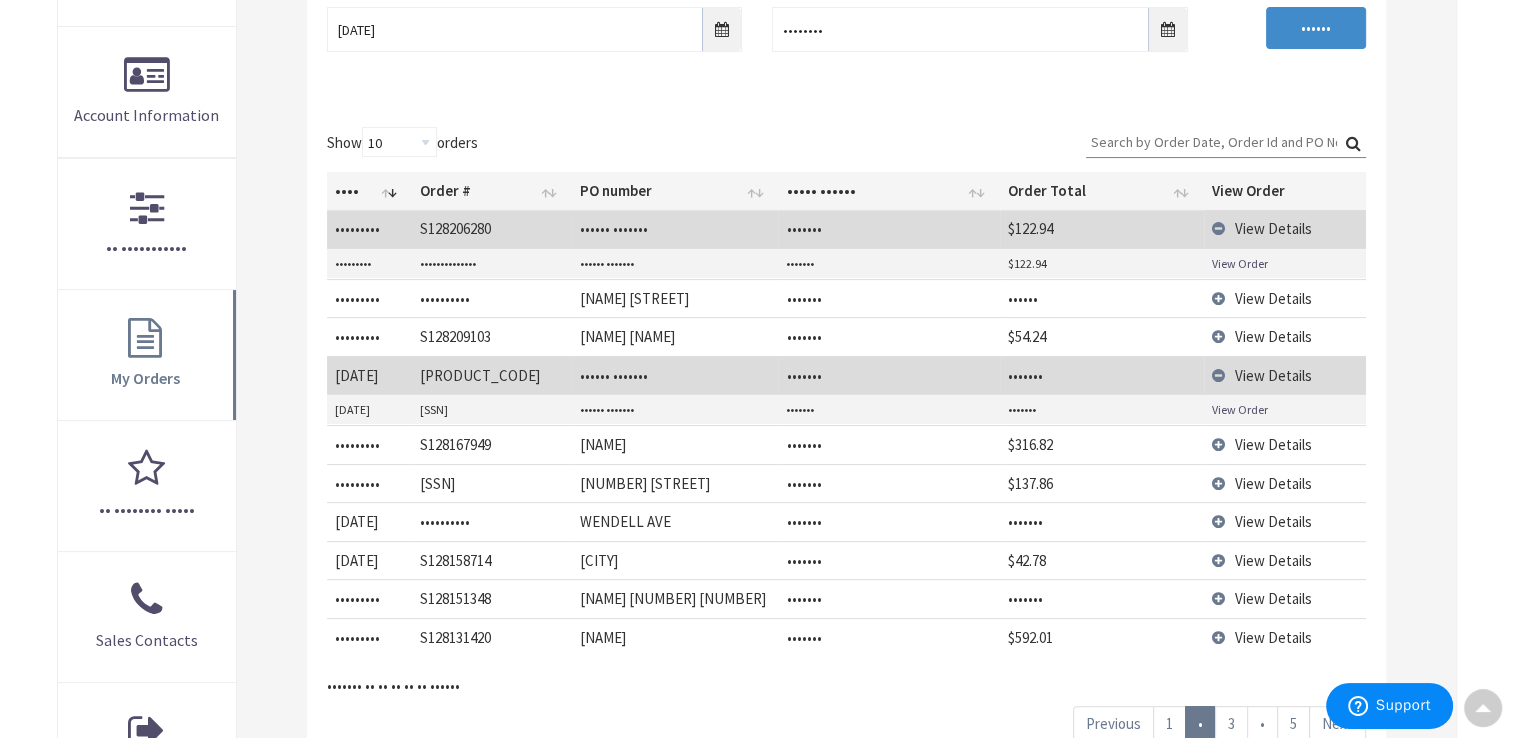 click on "View Details" at bounding box center (1285, 228) 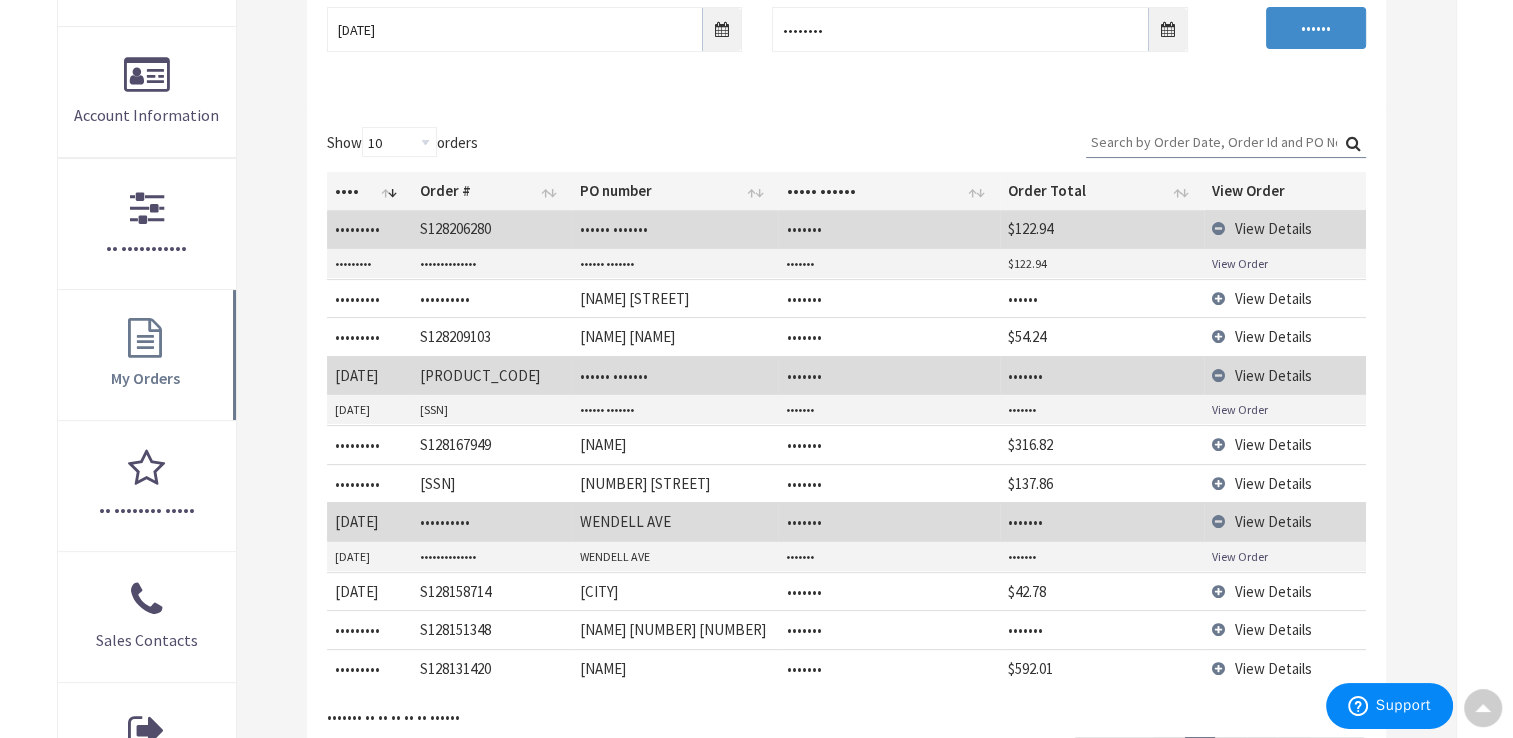 click on "View Order" at bounding box center (1240, 556) 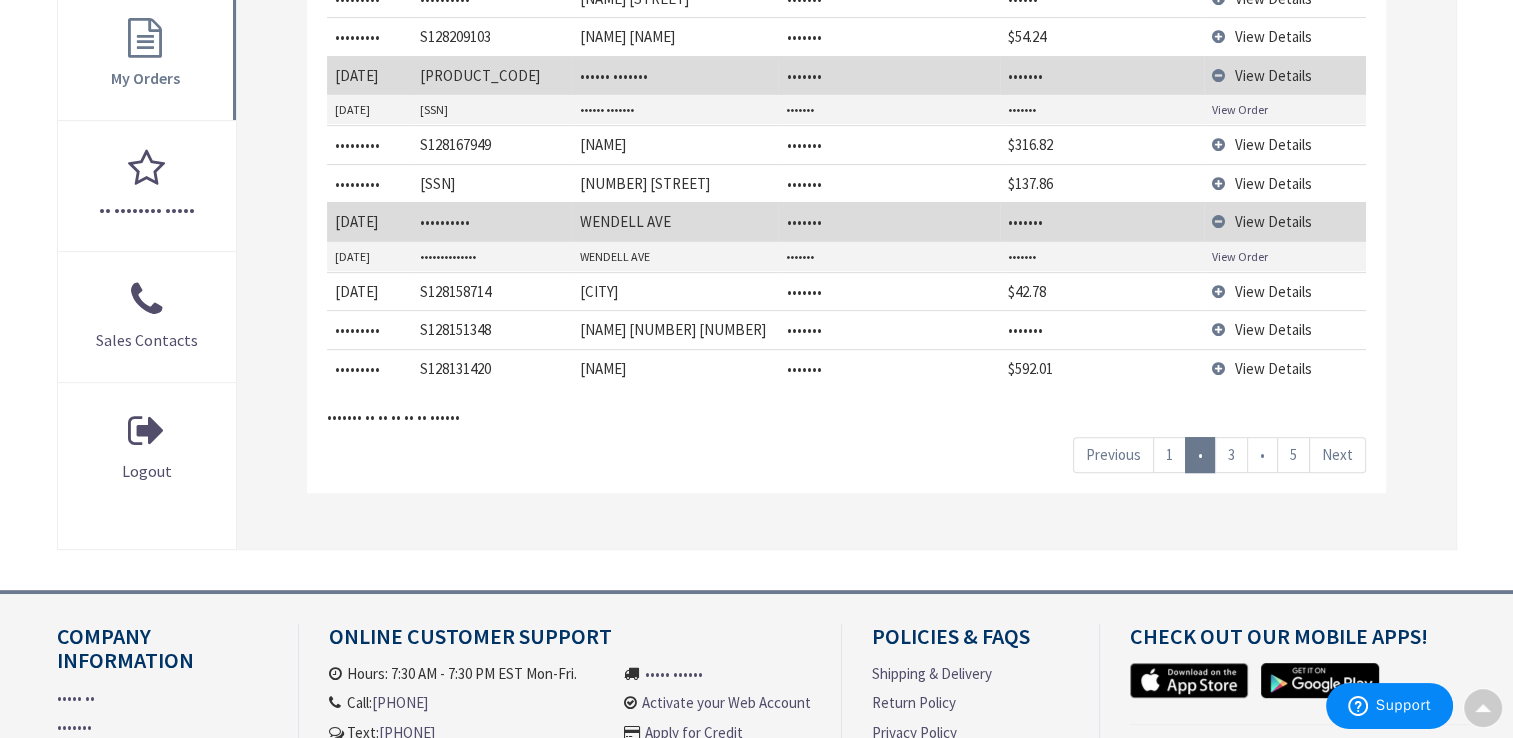 click on "1" at bounding box center (1169, 454) 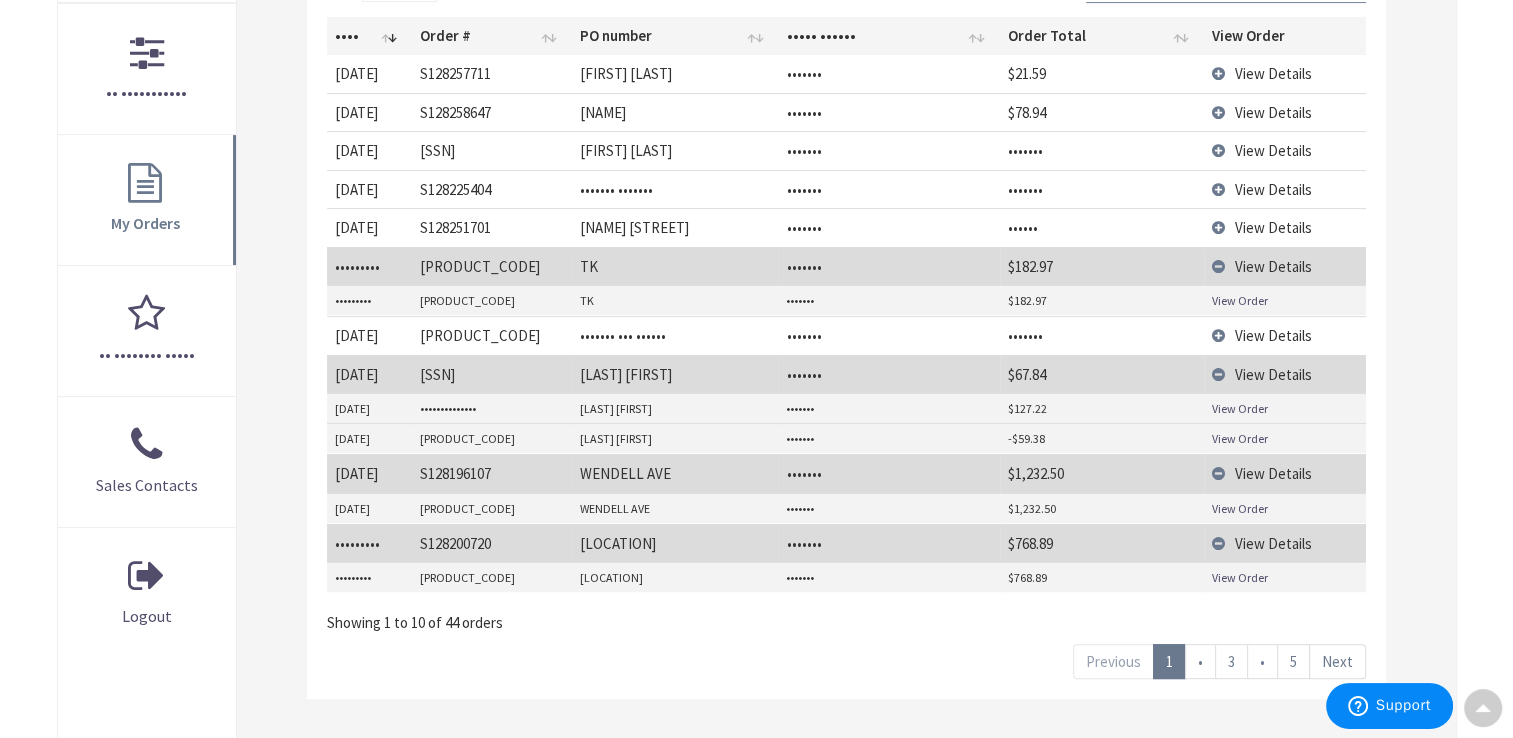 scroll, scrollTop: 600, scrollLeft: 0, axis: vertical 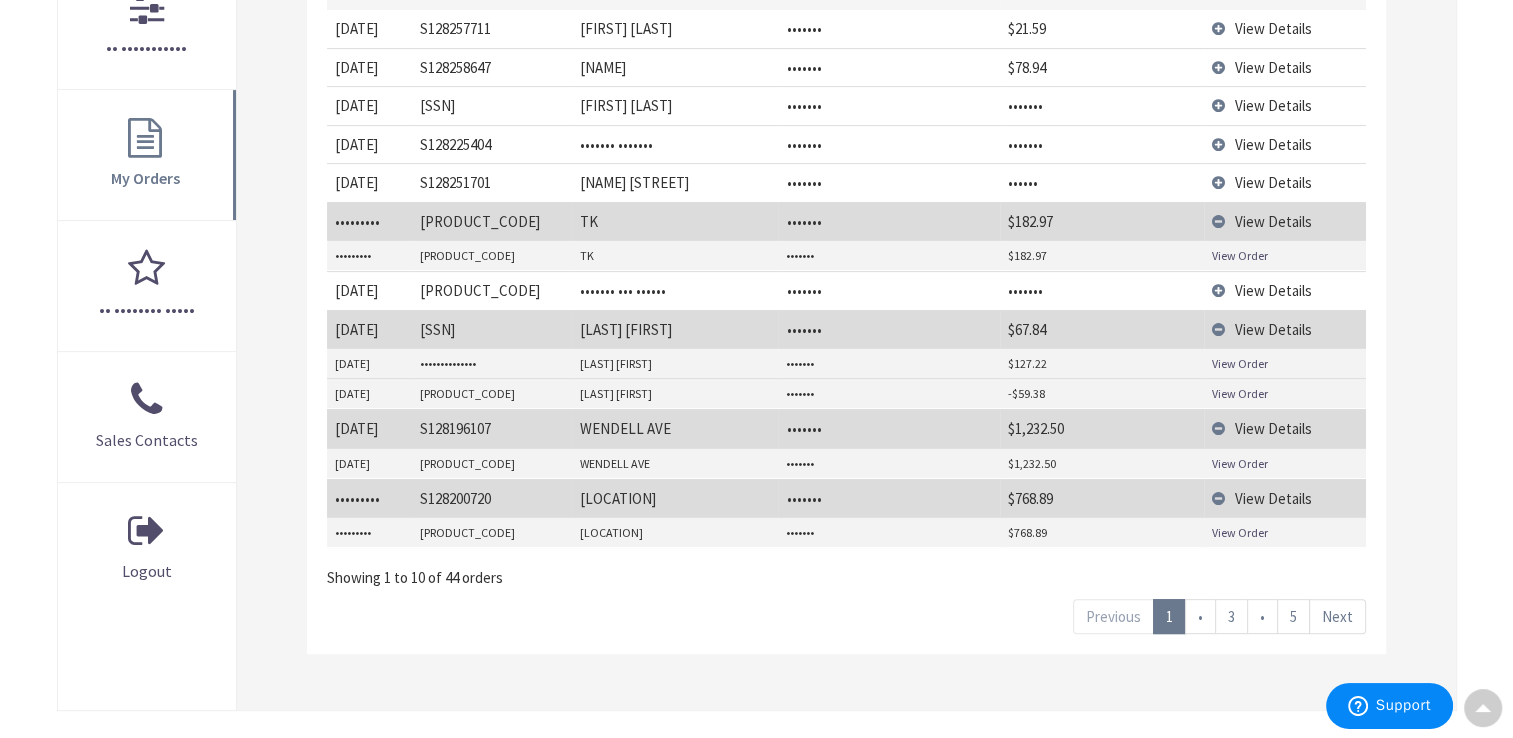 click on "•" at bounding box center [1200, 616] 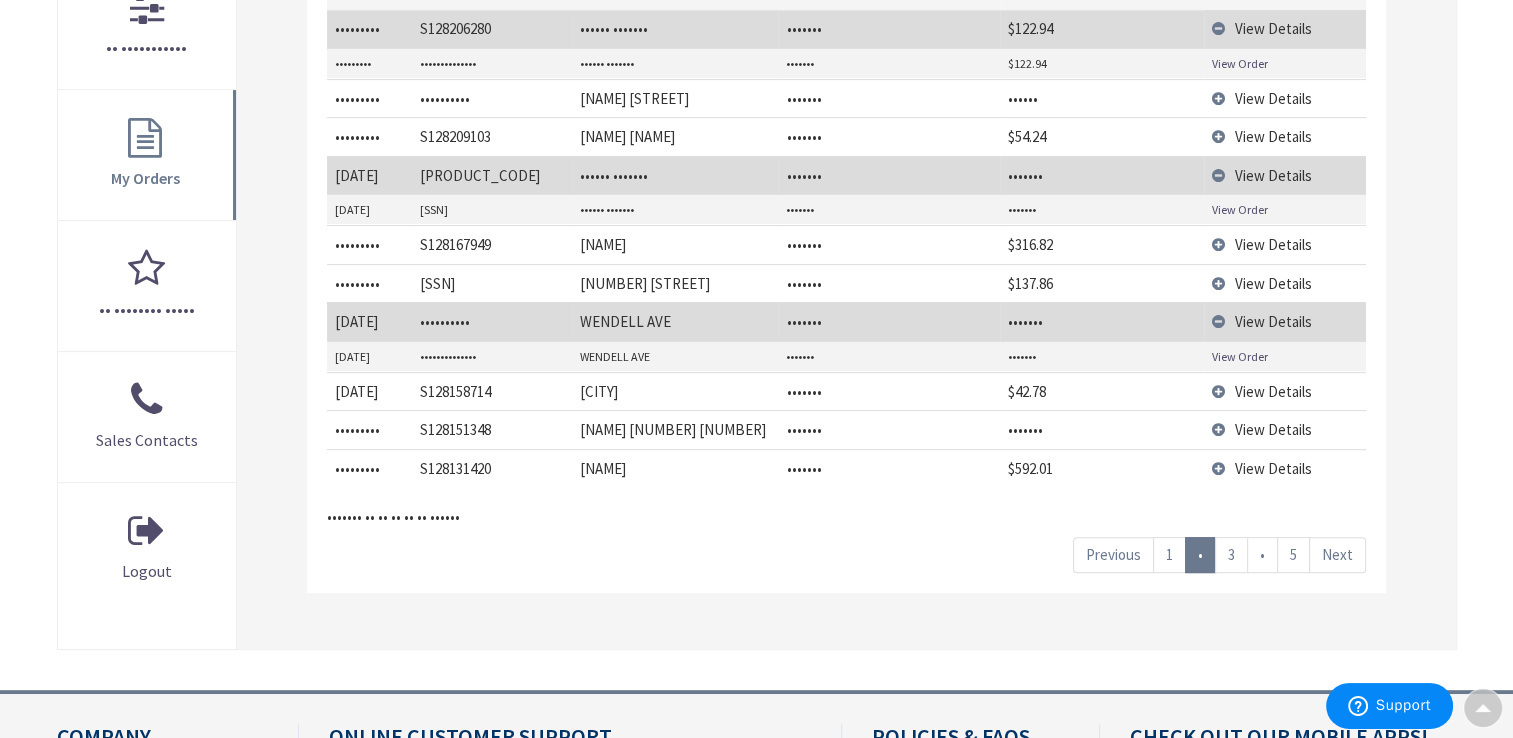 click on "3" at bounding box center [1231, 554] 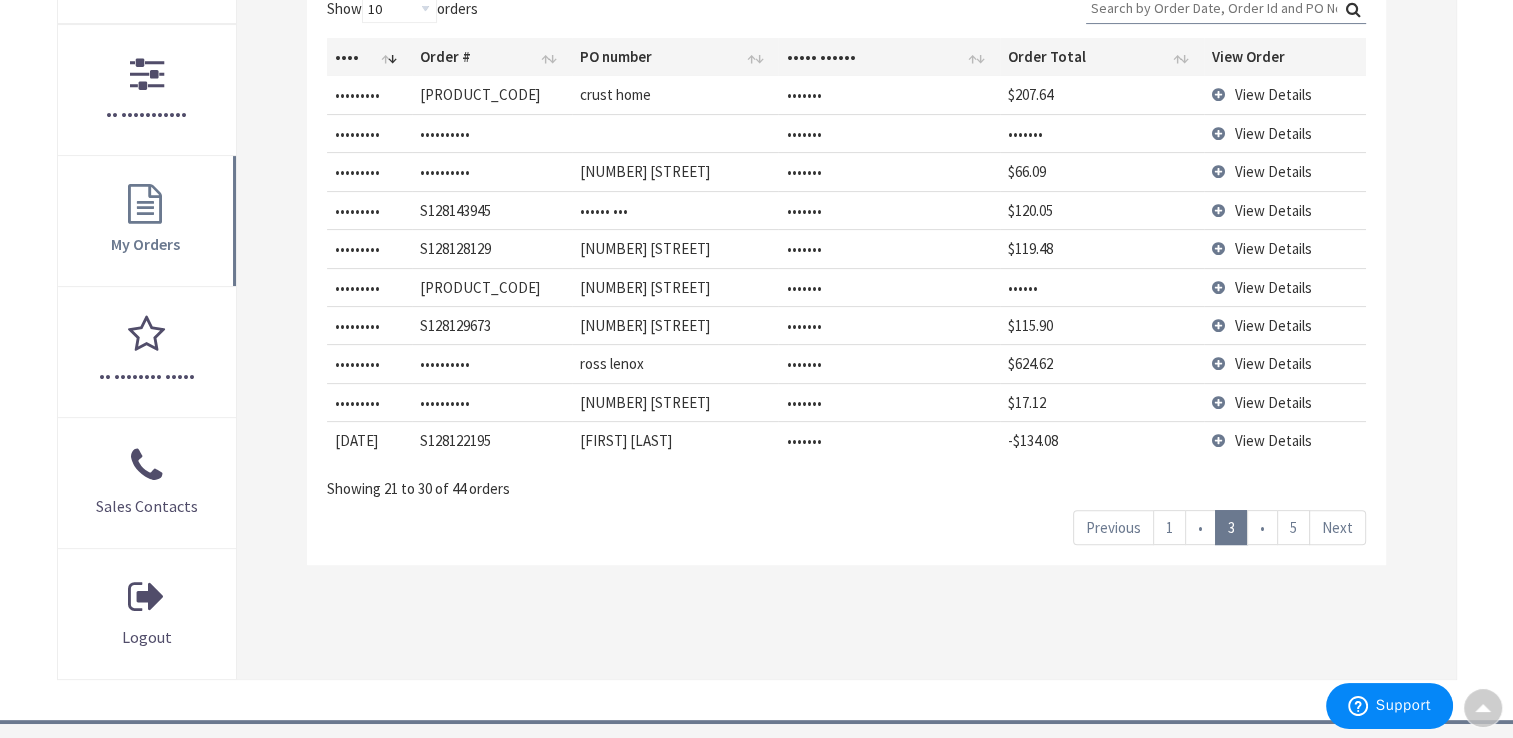 scroll, scrollTop: 500, scrollLeft: 0, axis: vertical 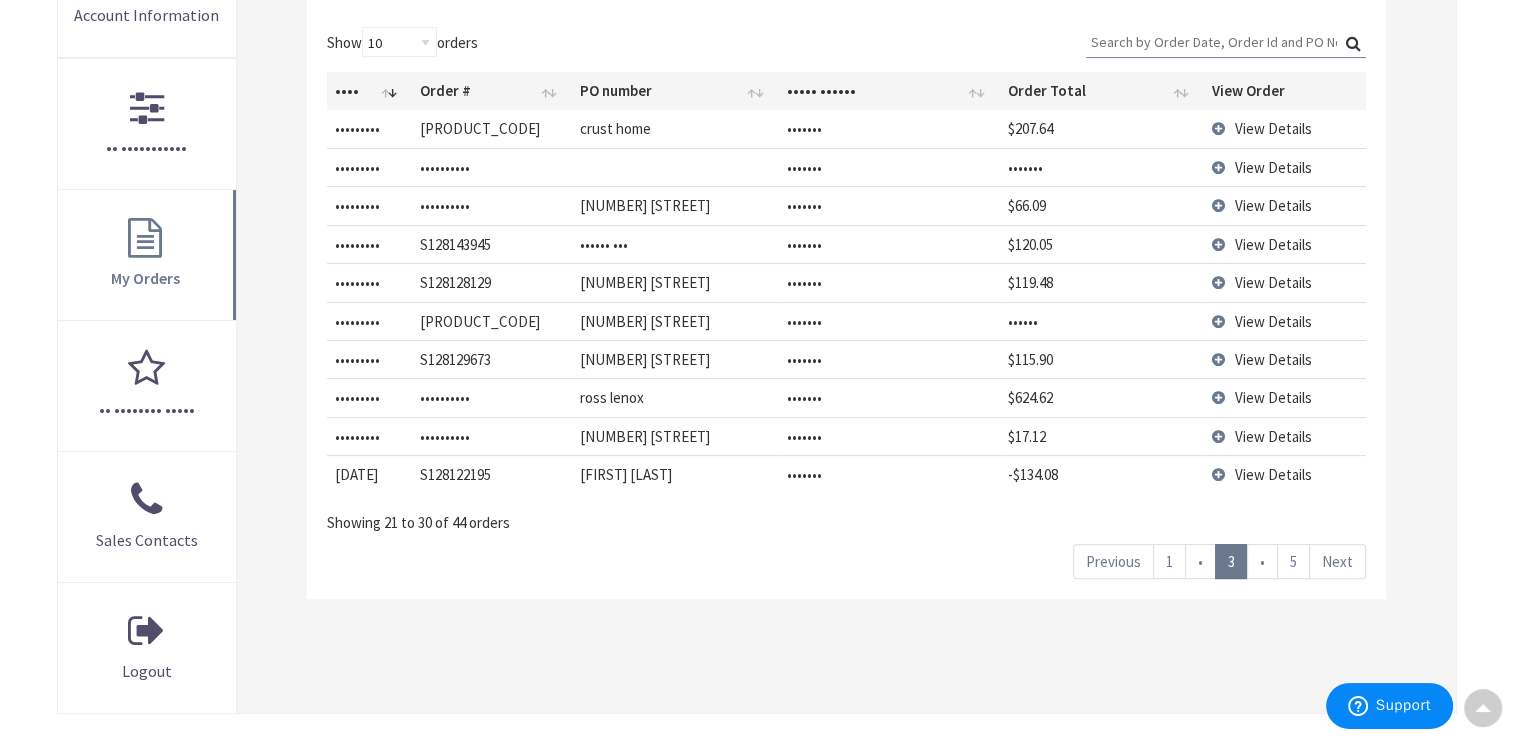 click on "View Details" at bounding box center (1285, 167) 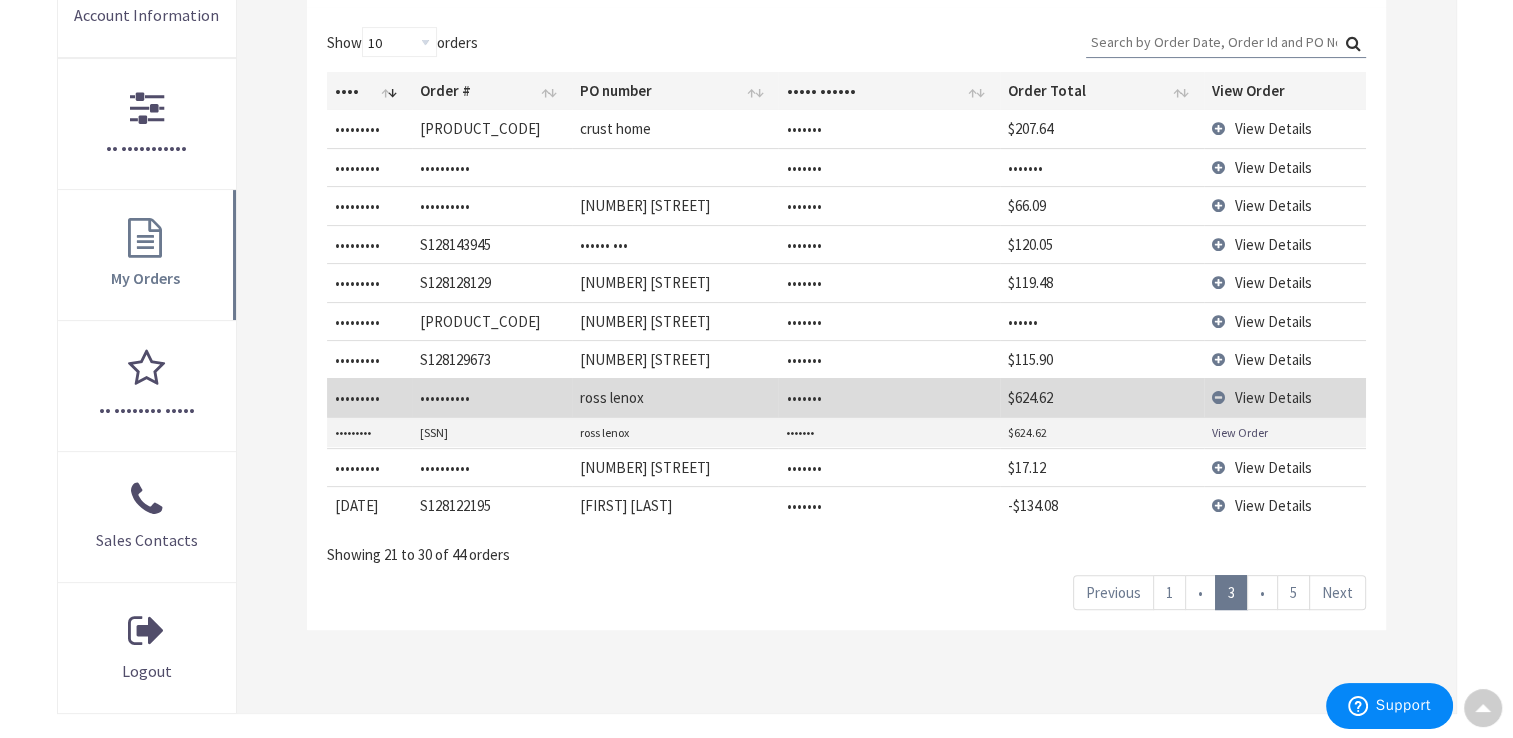 click on "View Order" at bounding box center (1240, 432) 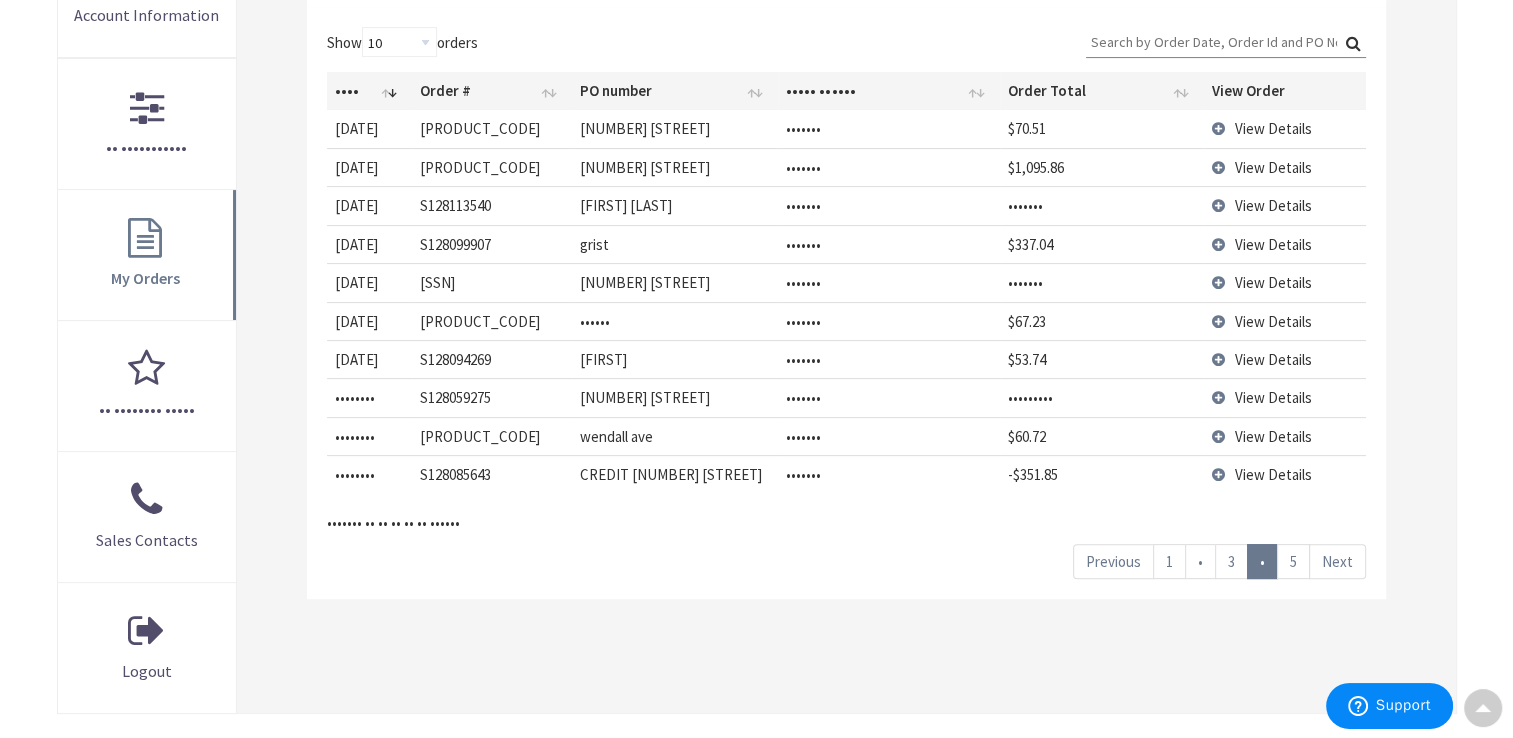 click on "3" at bounding box center [1231, 561] 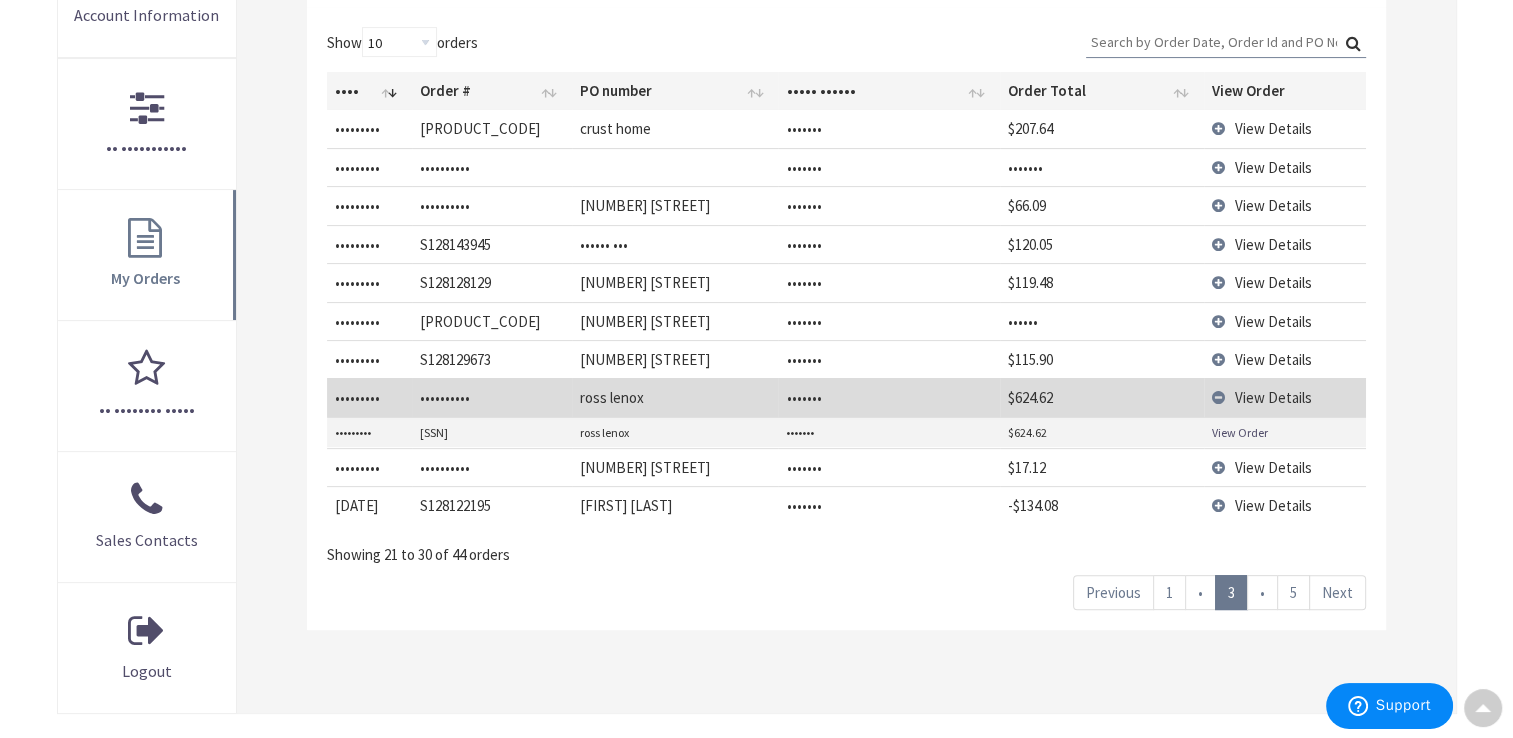 click on "•" at bounding box center [1262, 592] 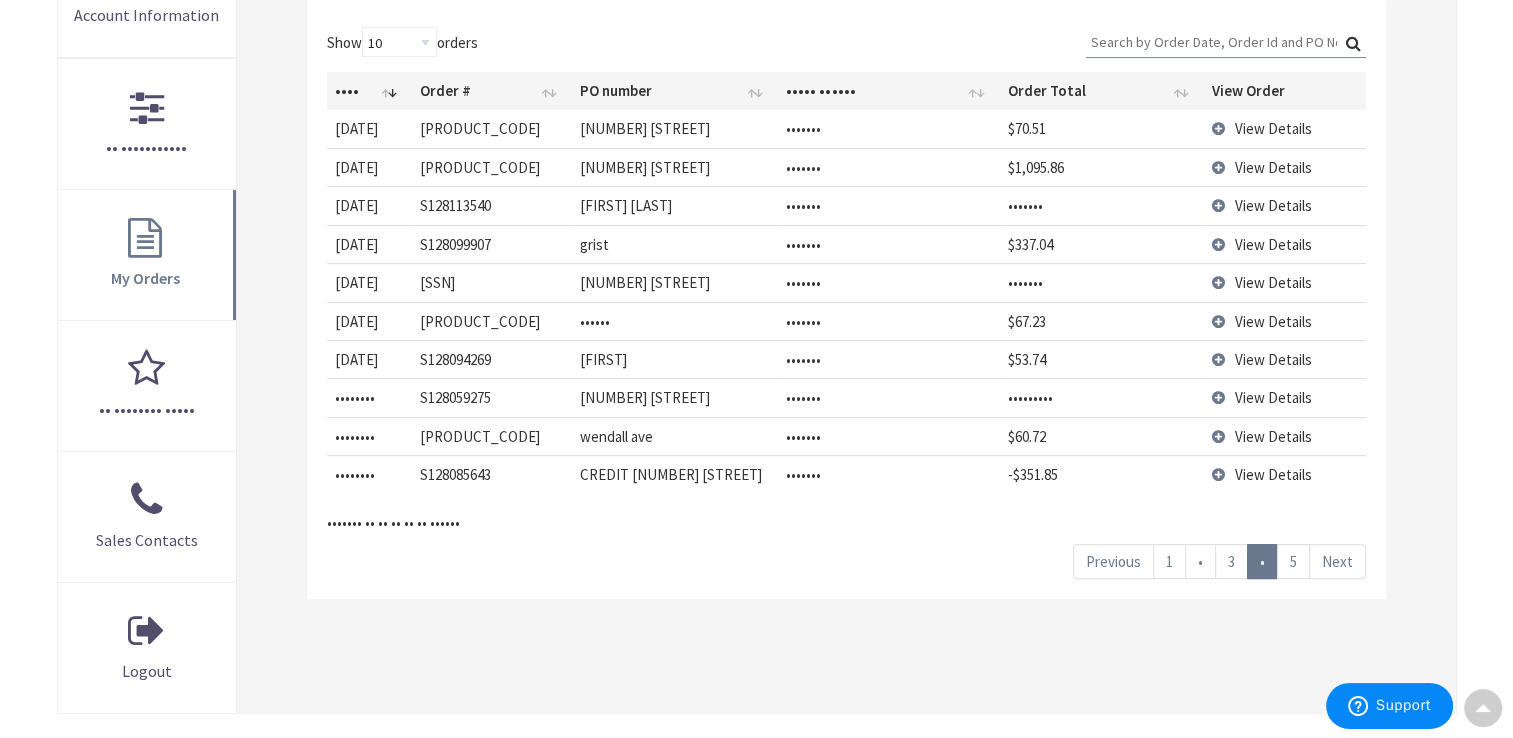 click on "View Details" at bounding box center [1285, 128] 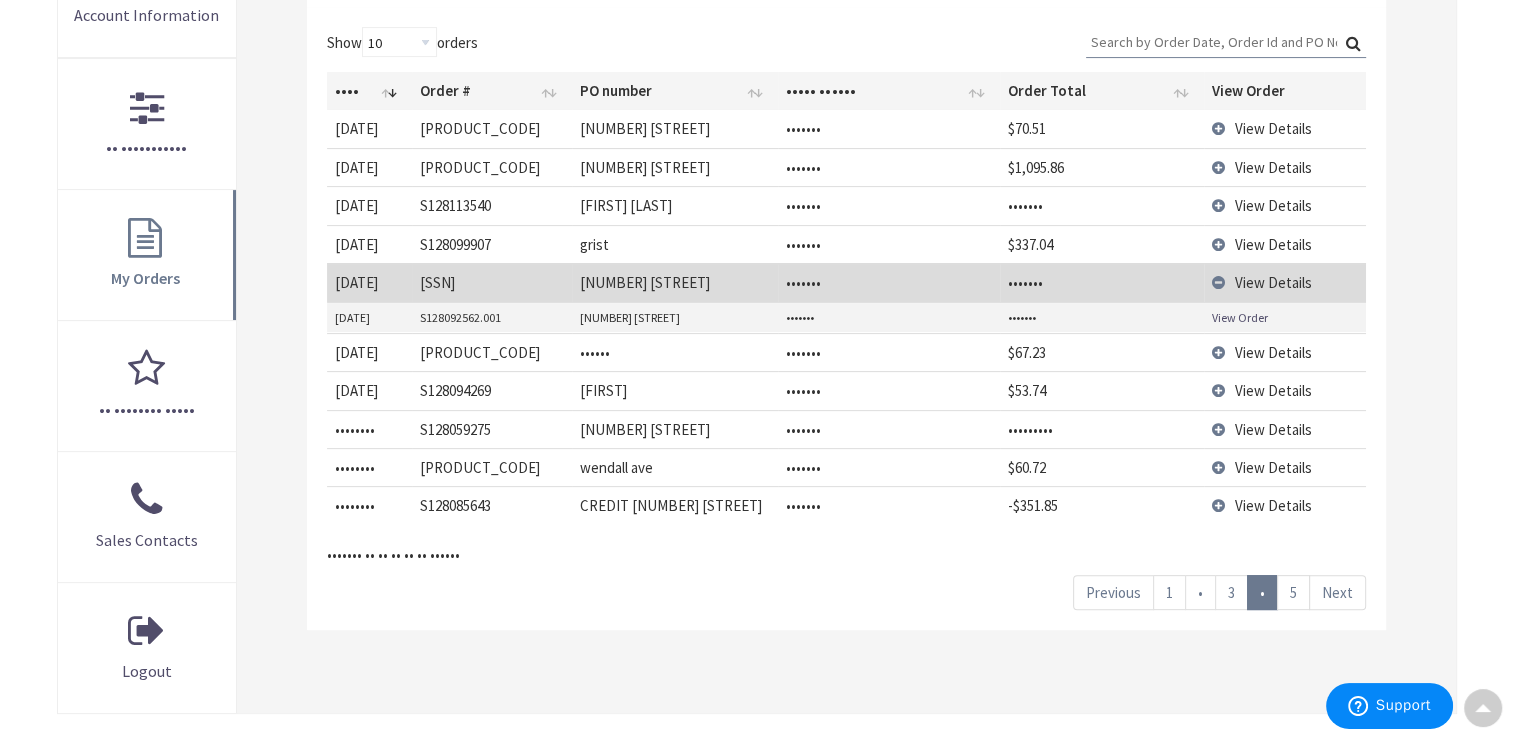 click on "View Order" at bounding box center (1240, 317) 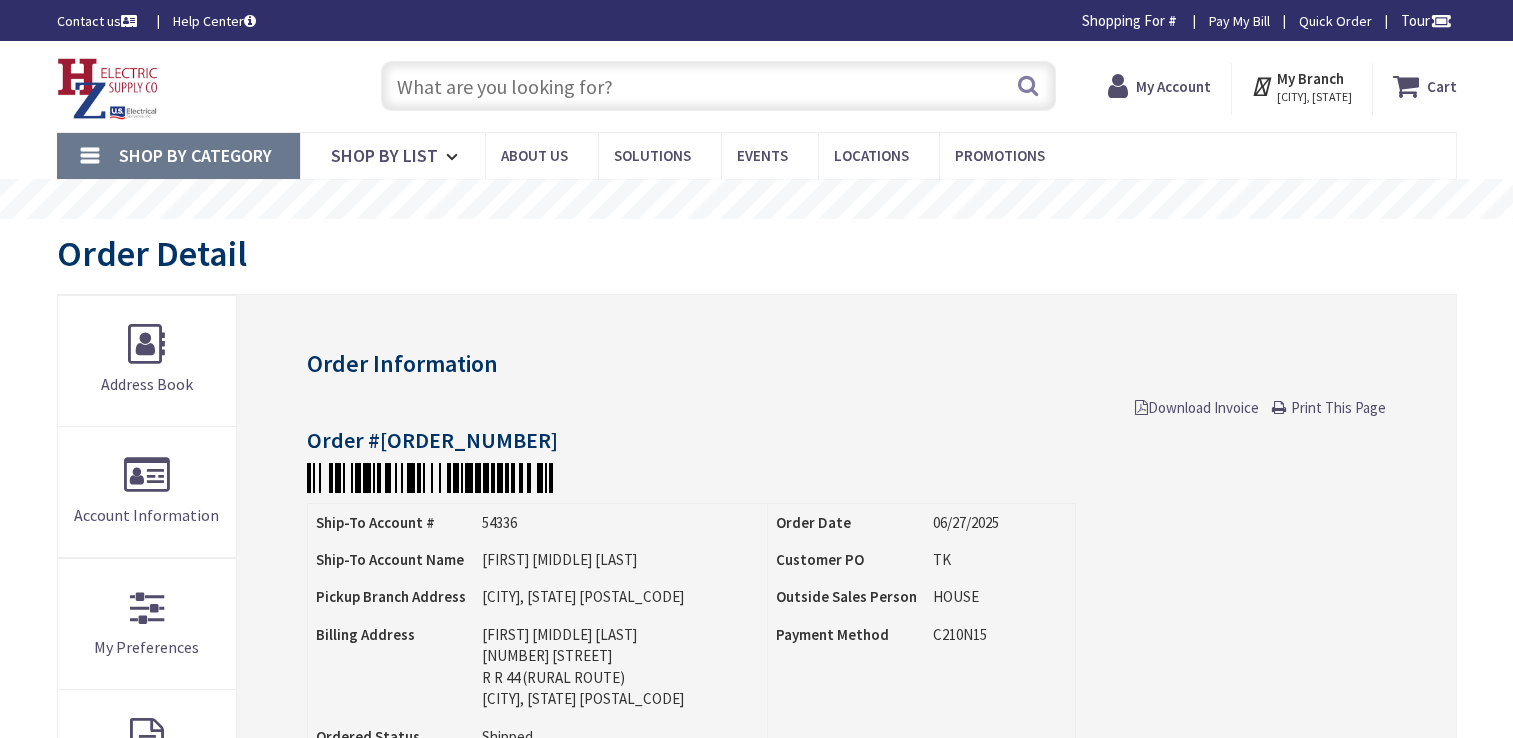 scroll, scrollTop: 0, scrollLeft: 0, axis: both 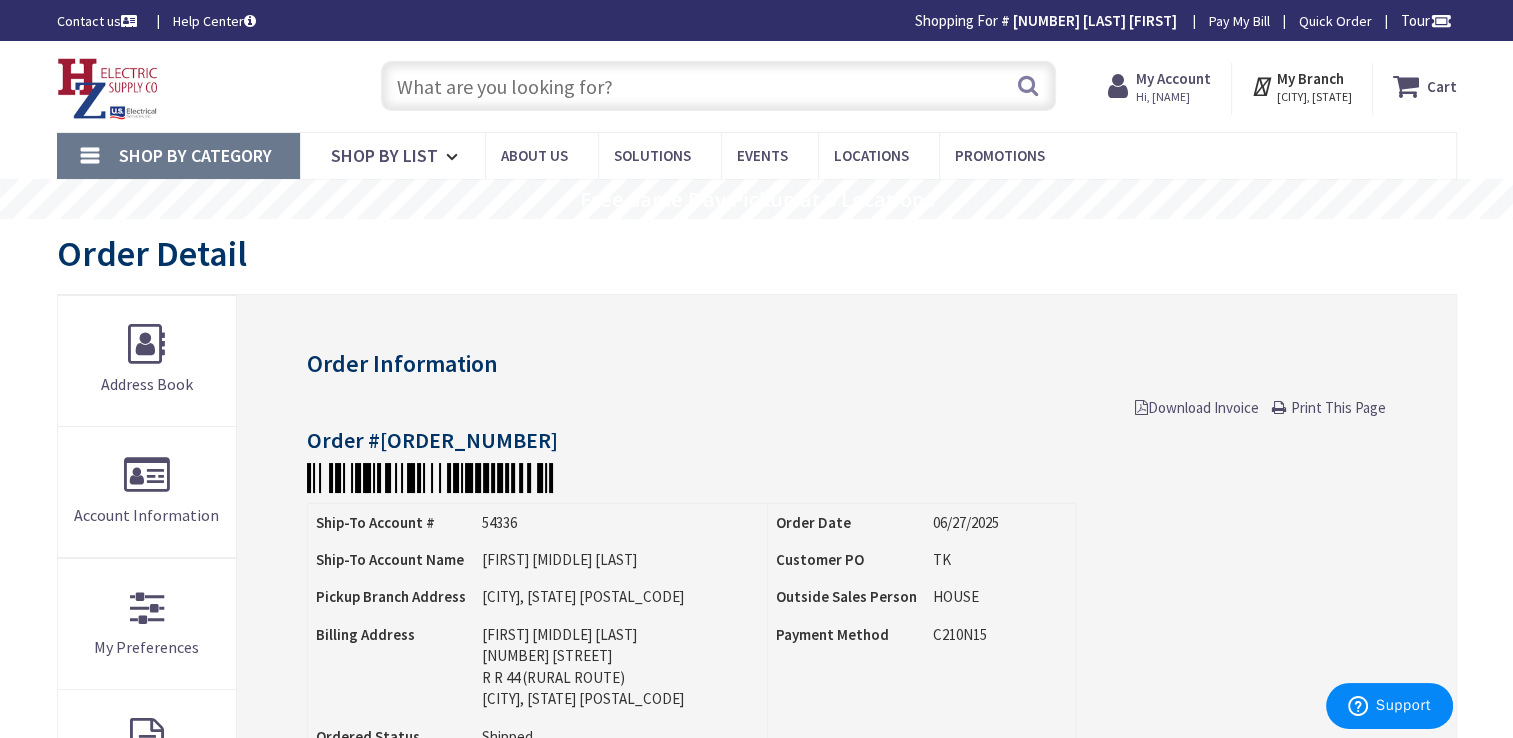 click on "Download Invoice" at bounding box center (1197, 407) 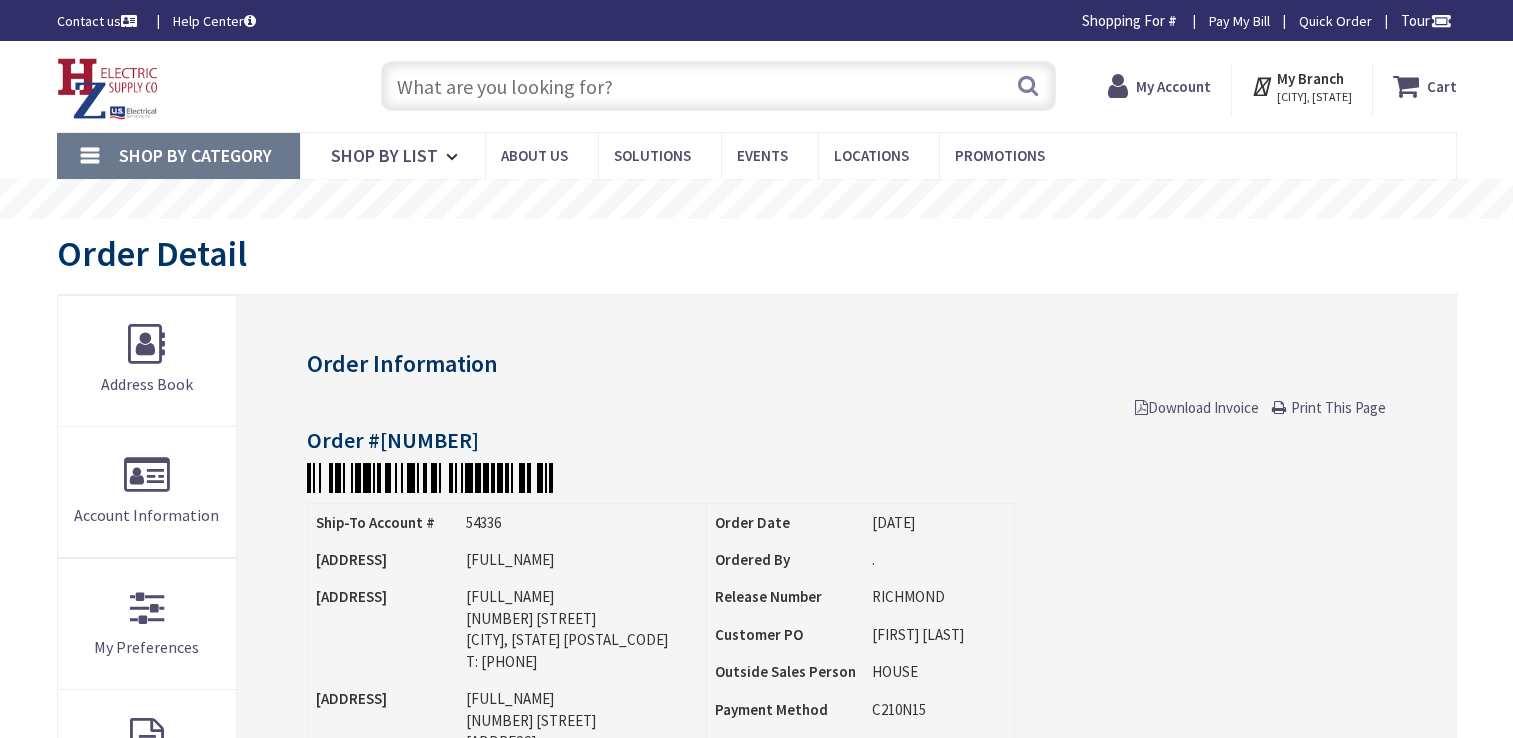 scroll, scrollTop: 0, scrollLeft: 0, axis: both 